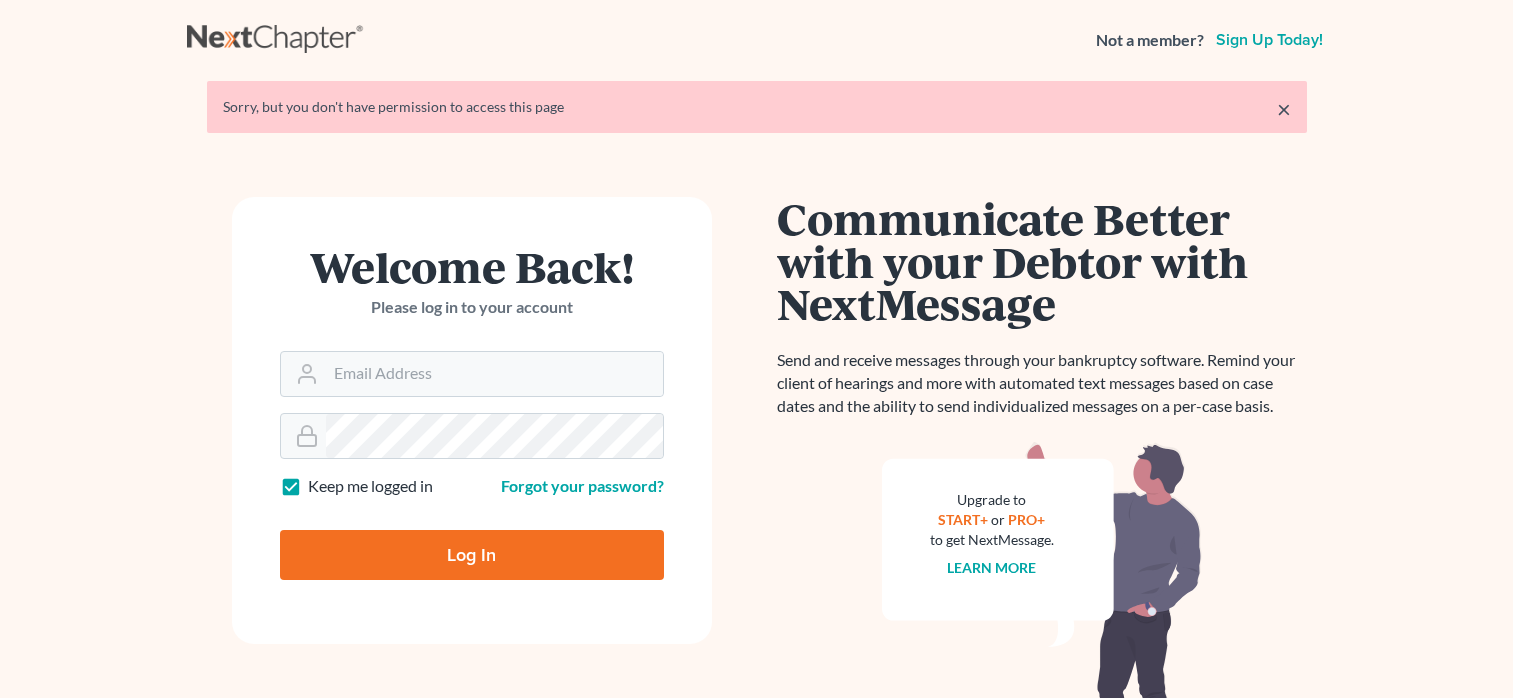 scroll, scrollTop: 0, scrollLeft: 0, axis: both 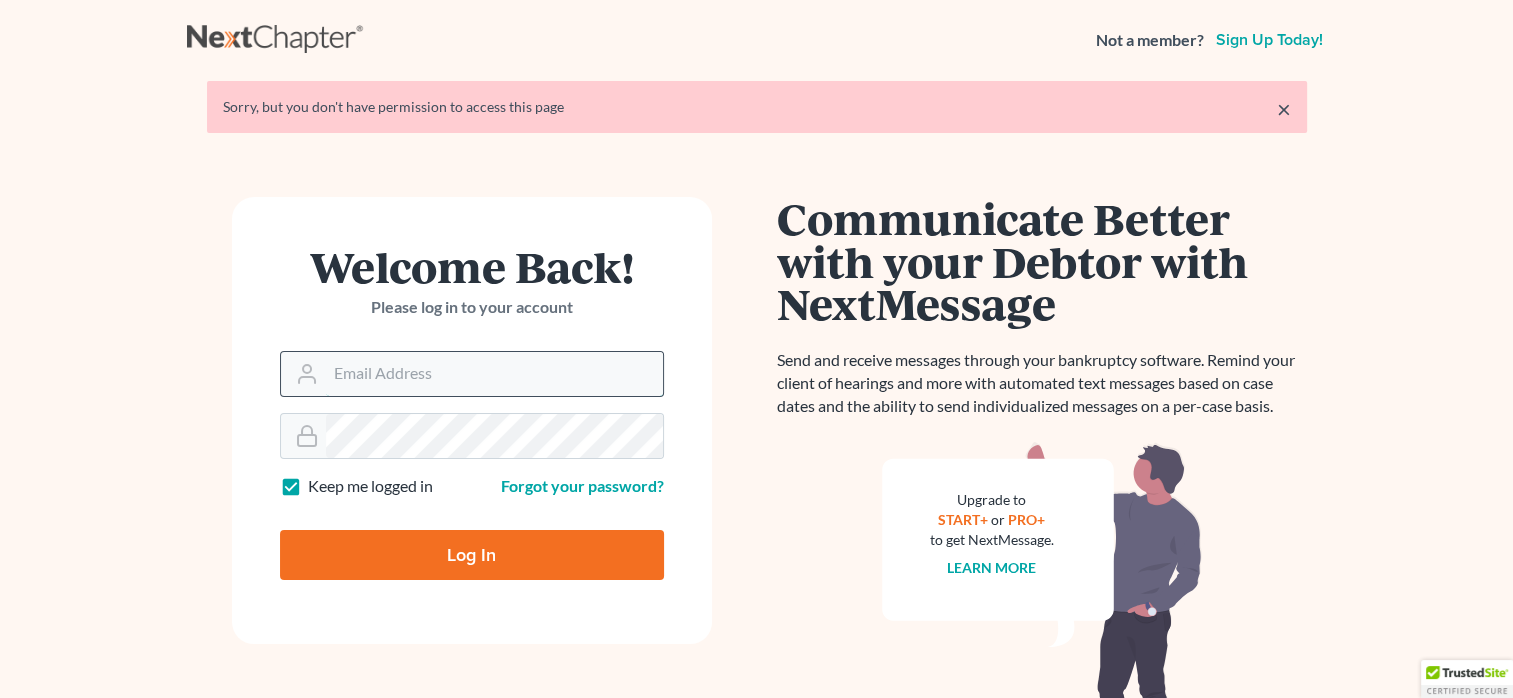 click on "Email Address" at bounding box center [494, 374] 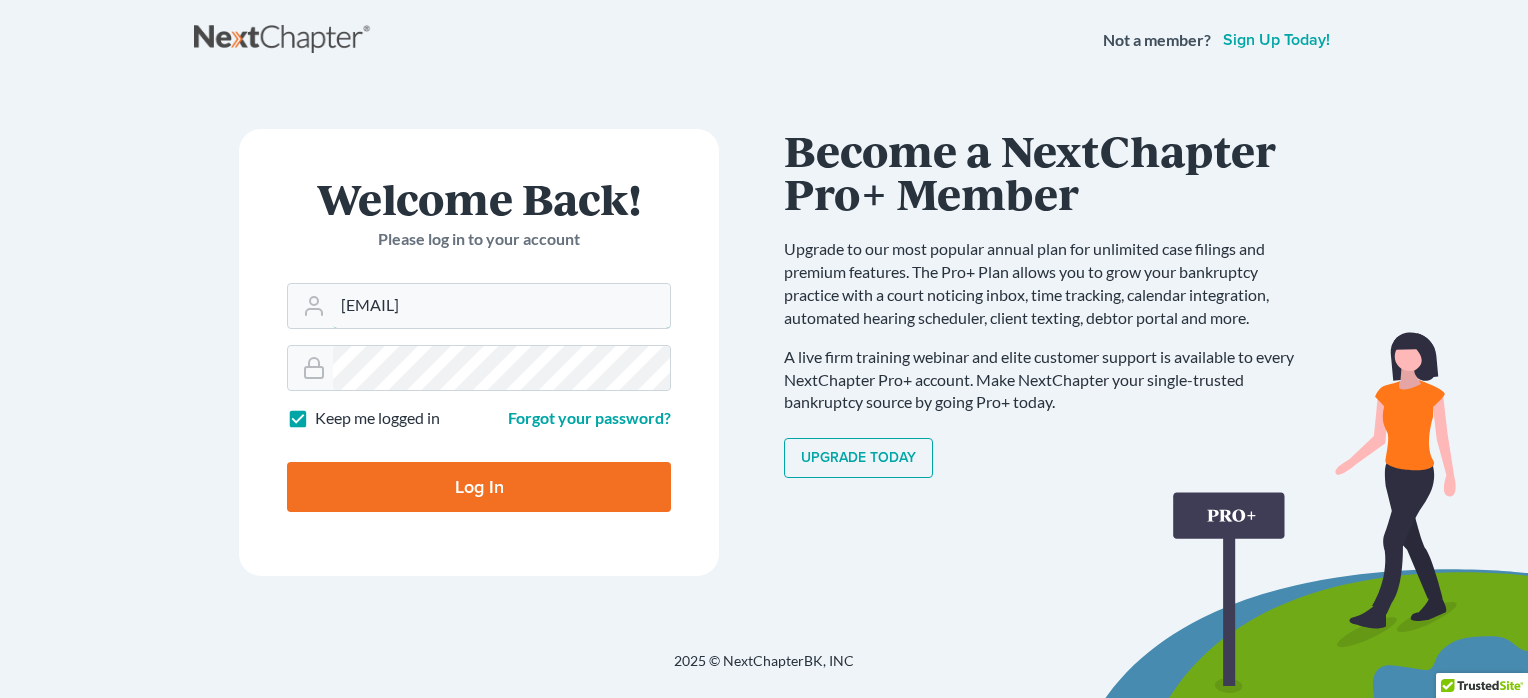 type on "[EMAIL]" 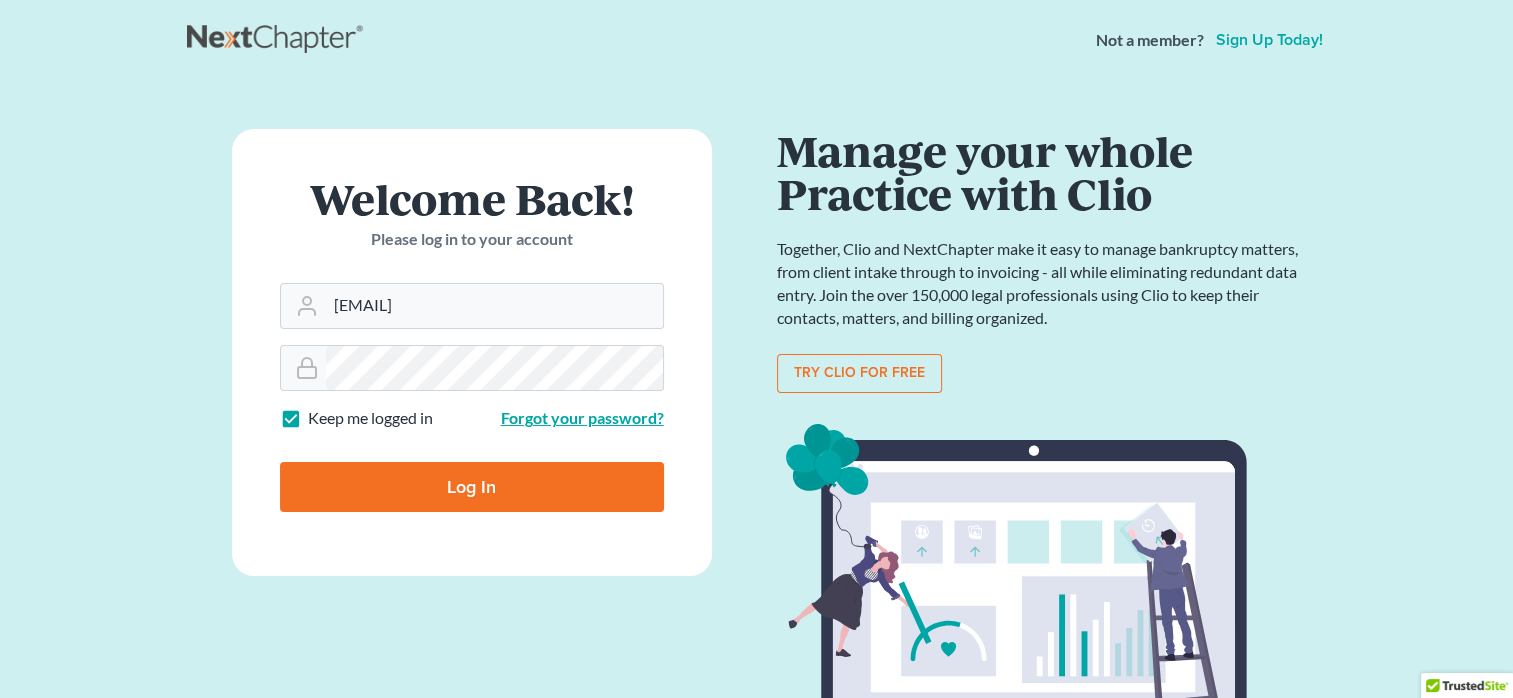 click on "Forgot your password?" at bounding box center (582, 417) 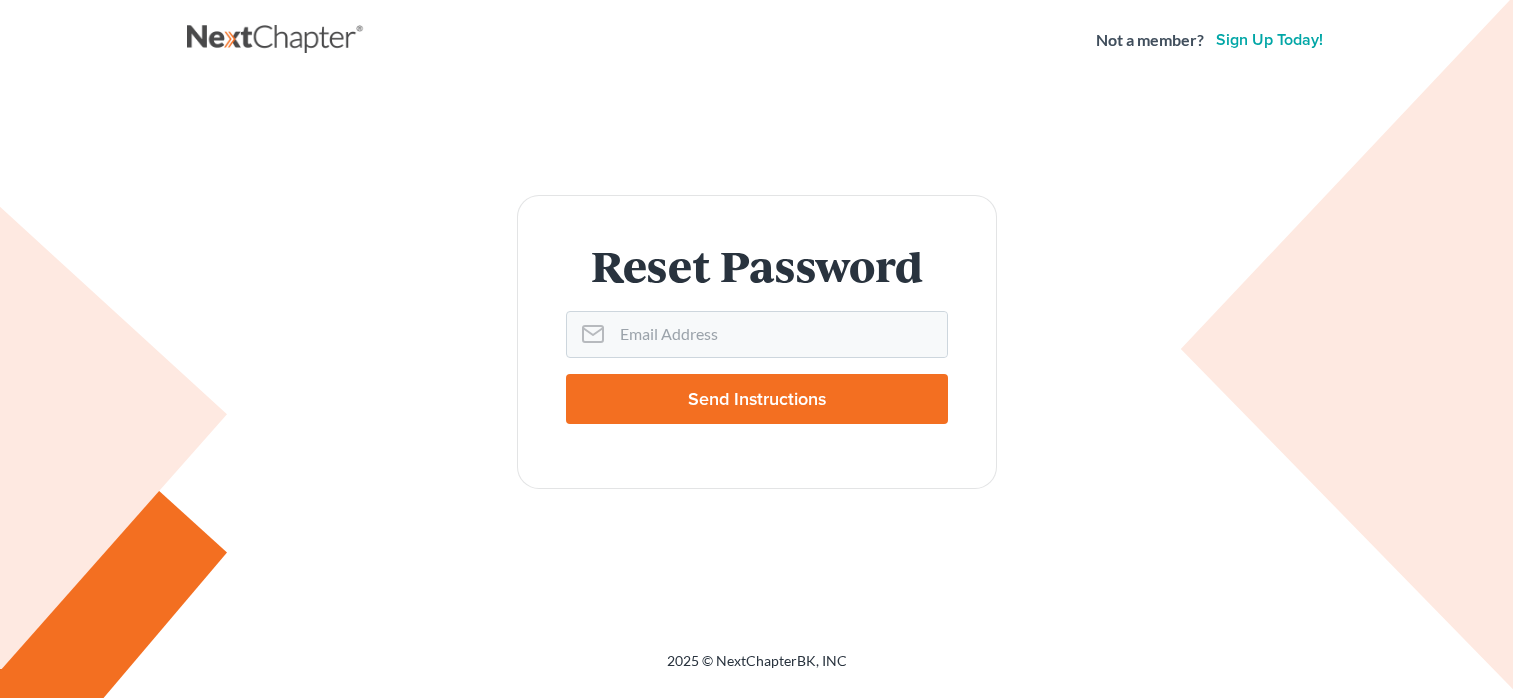 scroll, scrollTop: 0, scrollLeft: 0, axis: both 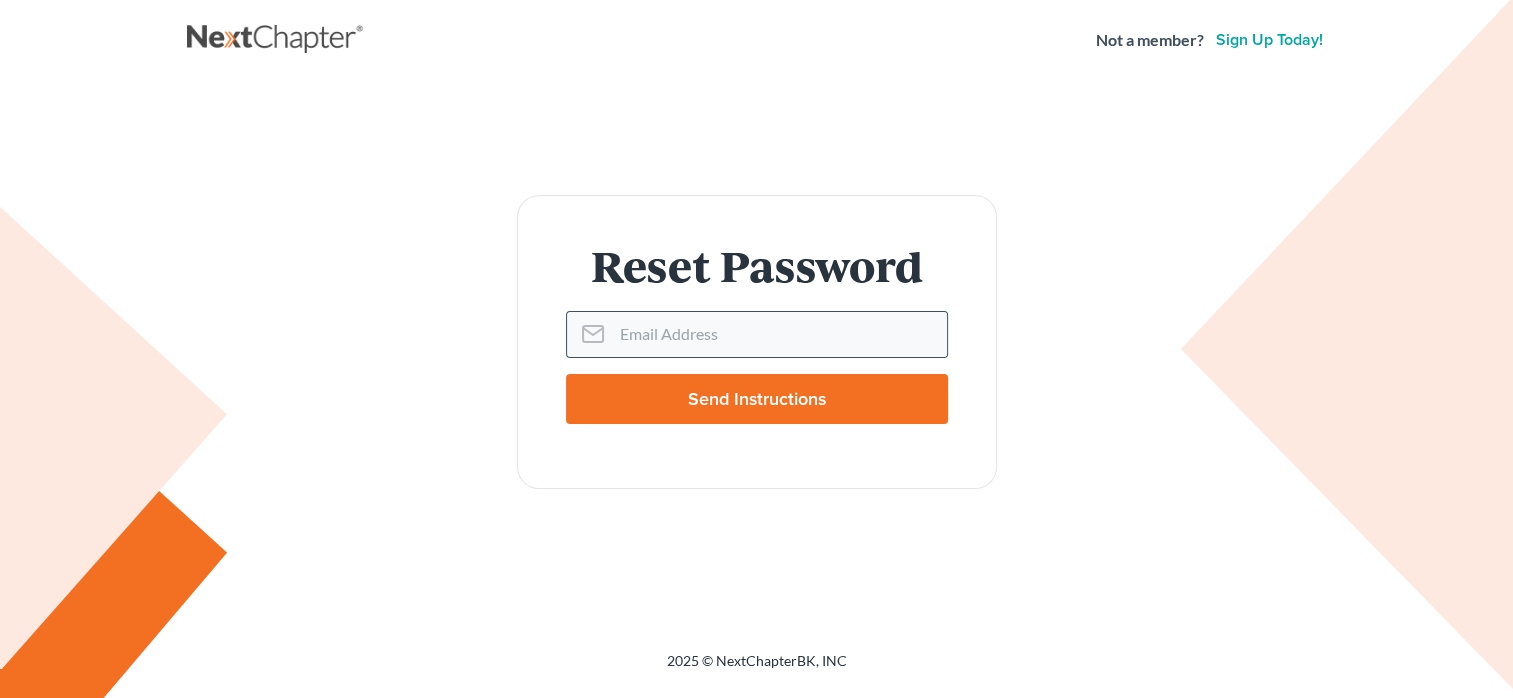 click 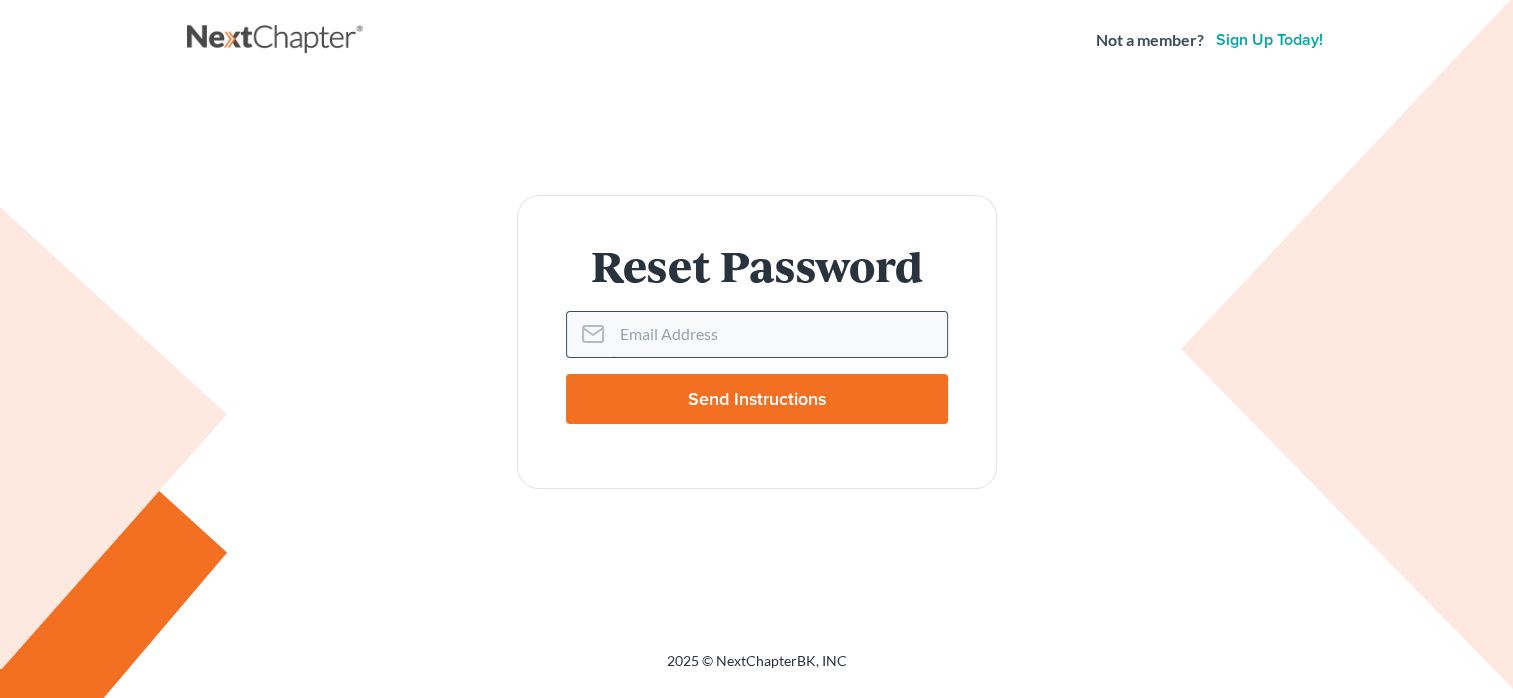 click on "Email Address" at bounding box center (779, 334) 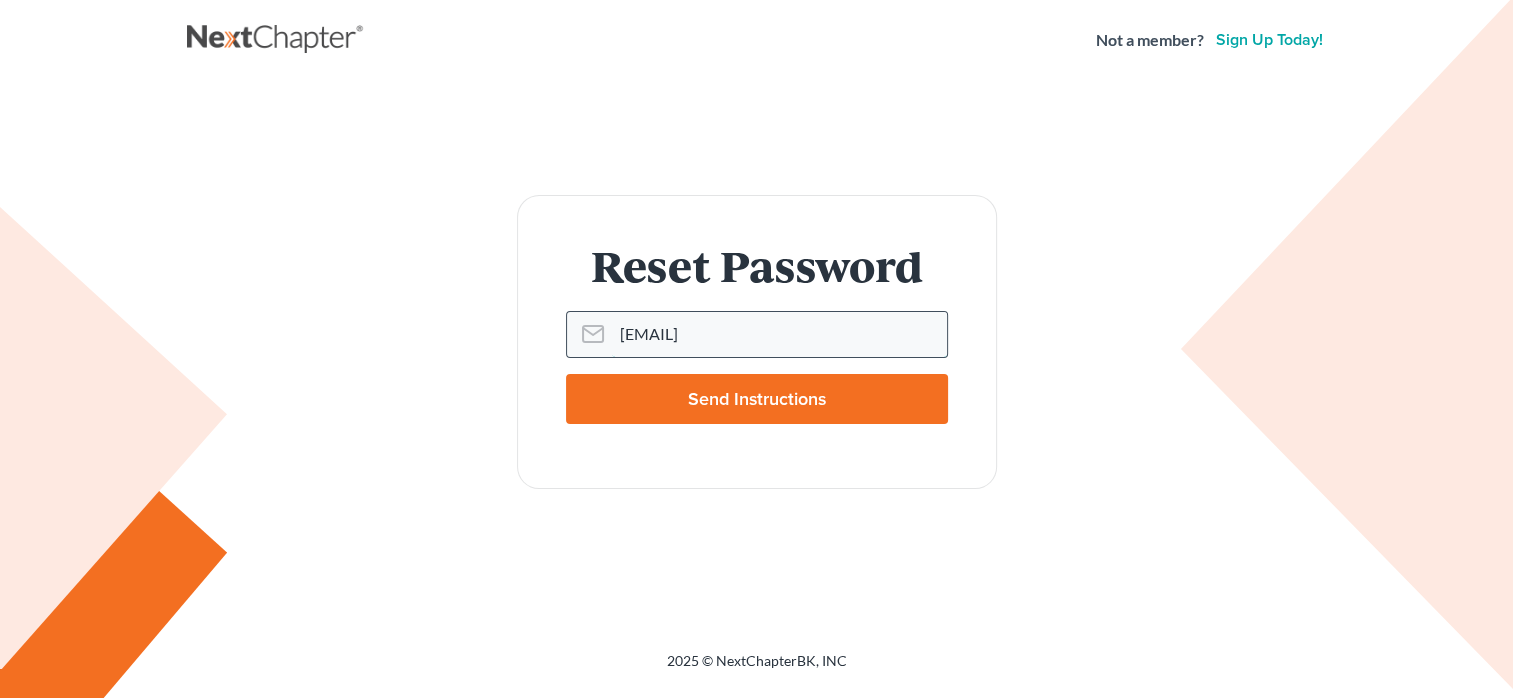 type on "malawomsn.comff@" 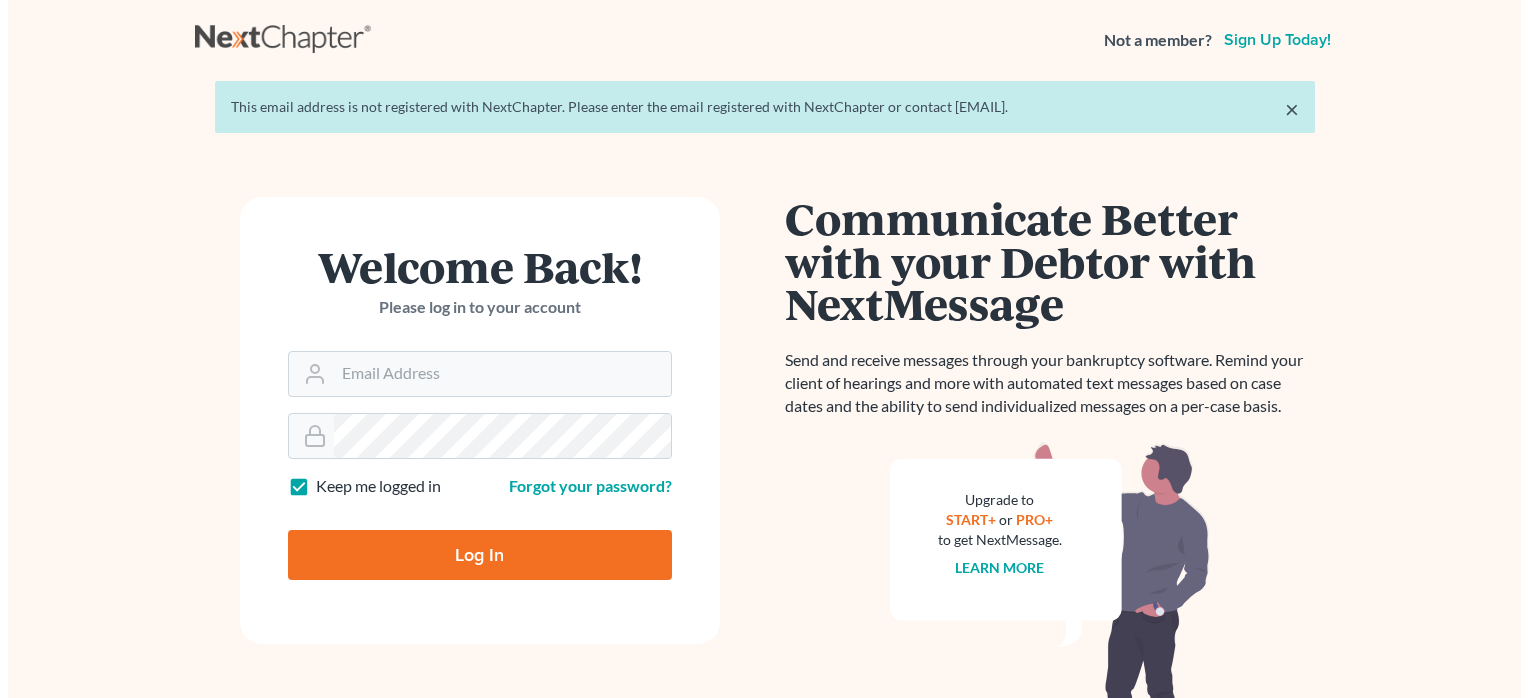 scroll, scrollTop: 0, scrollLeft: 0, axis: both 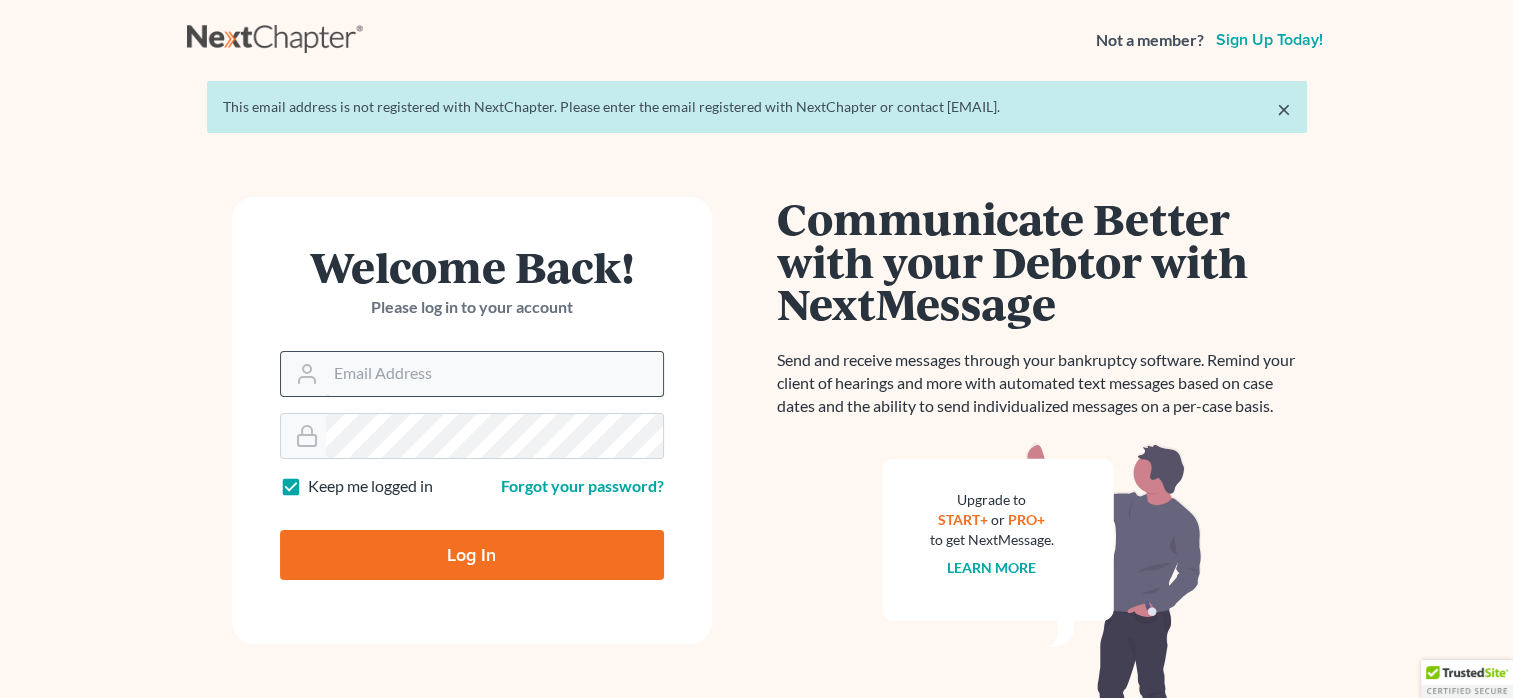 click on "Email Address" at bounding box center (494, 374) 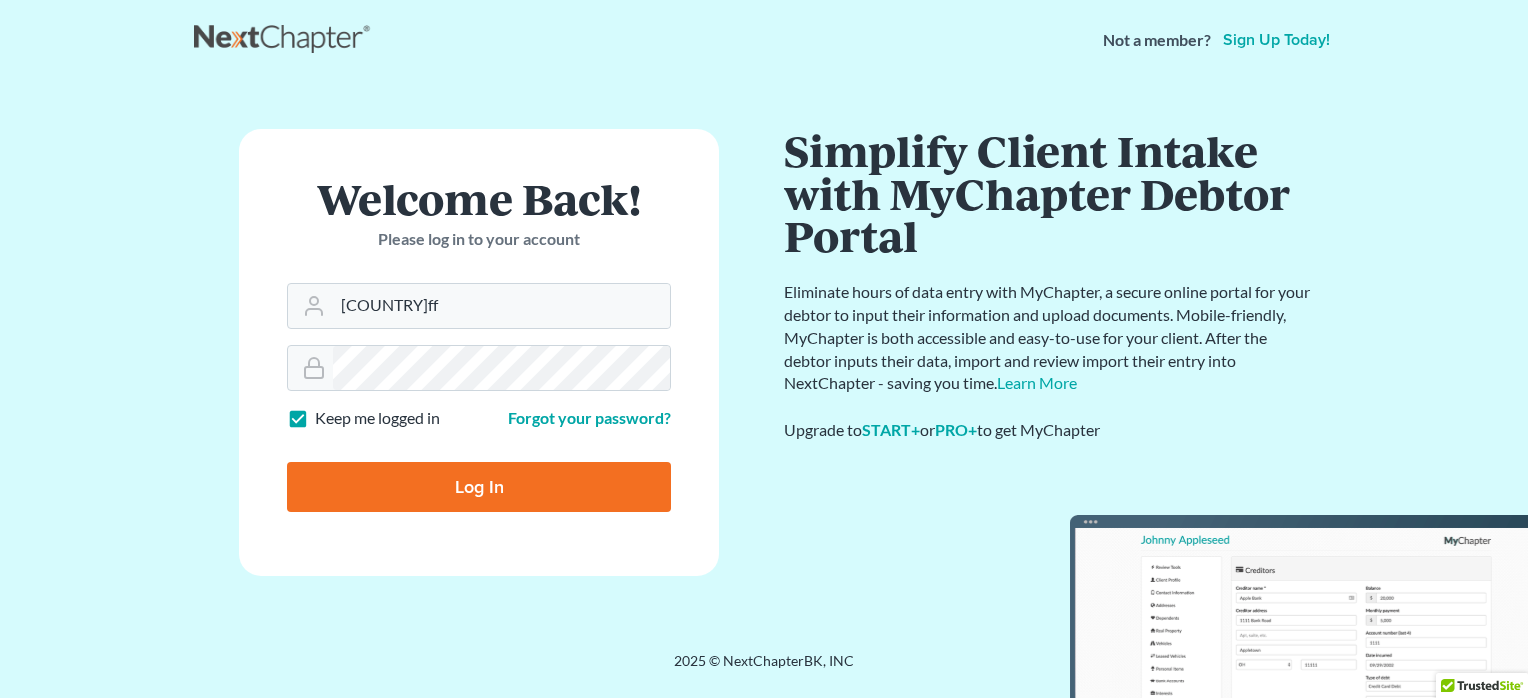 click on "Welcome Back! Please log in to your account Email Address malawoff Password Keep me logged in Forgot your password? Log In" at bounding box center [479, 352] 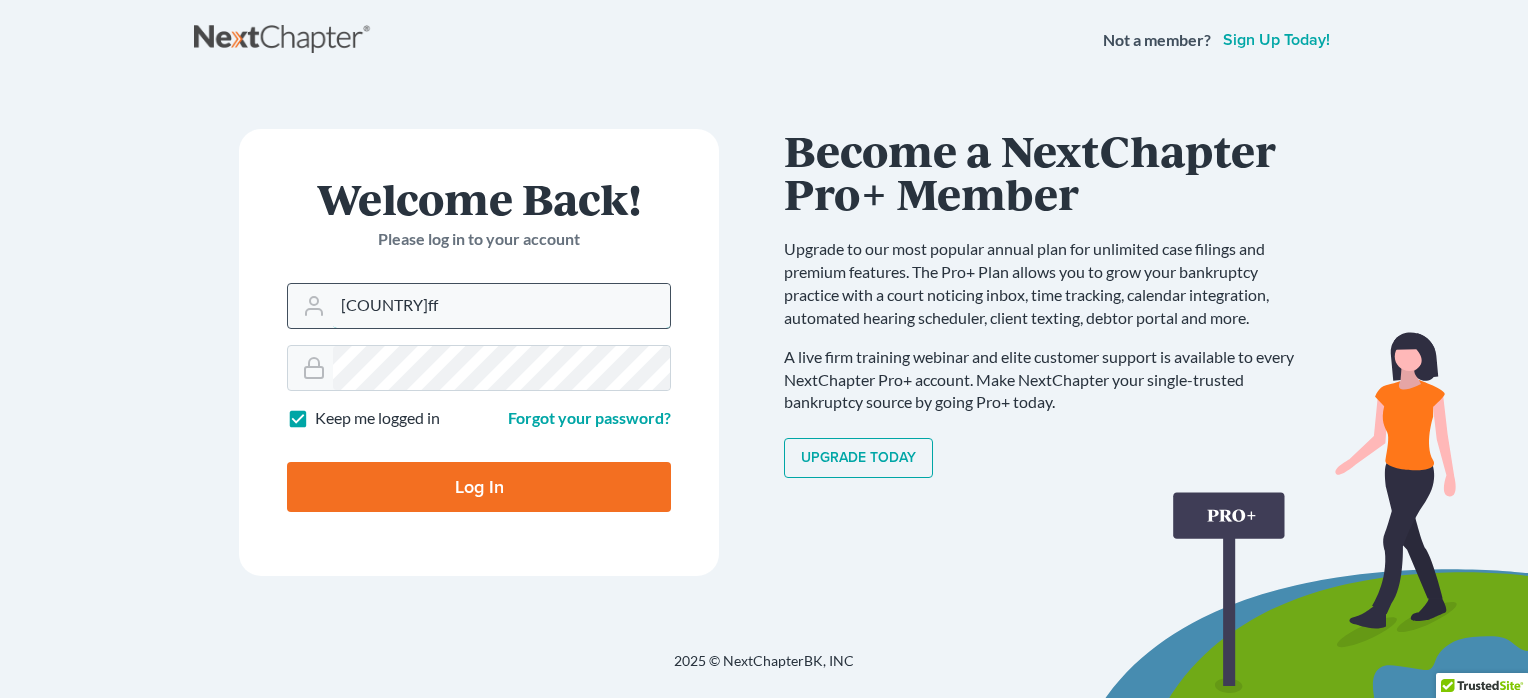 click on "[NAME]" at bounding box center [501, 306] 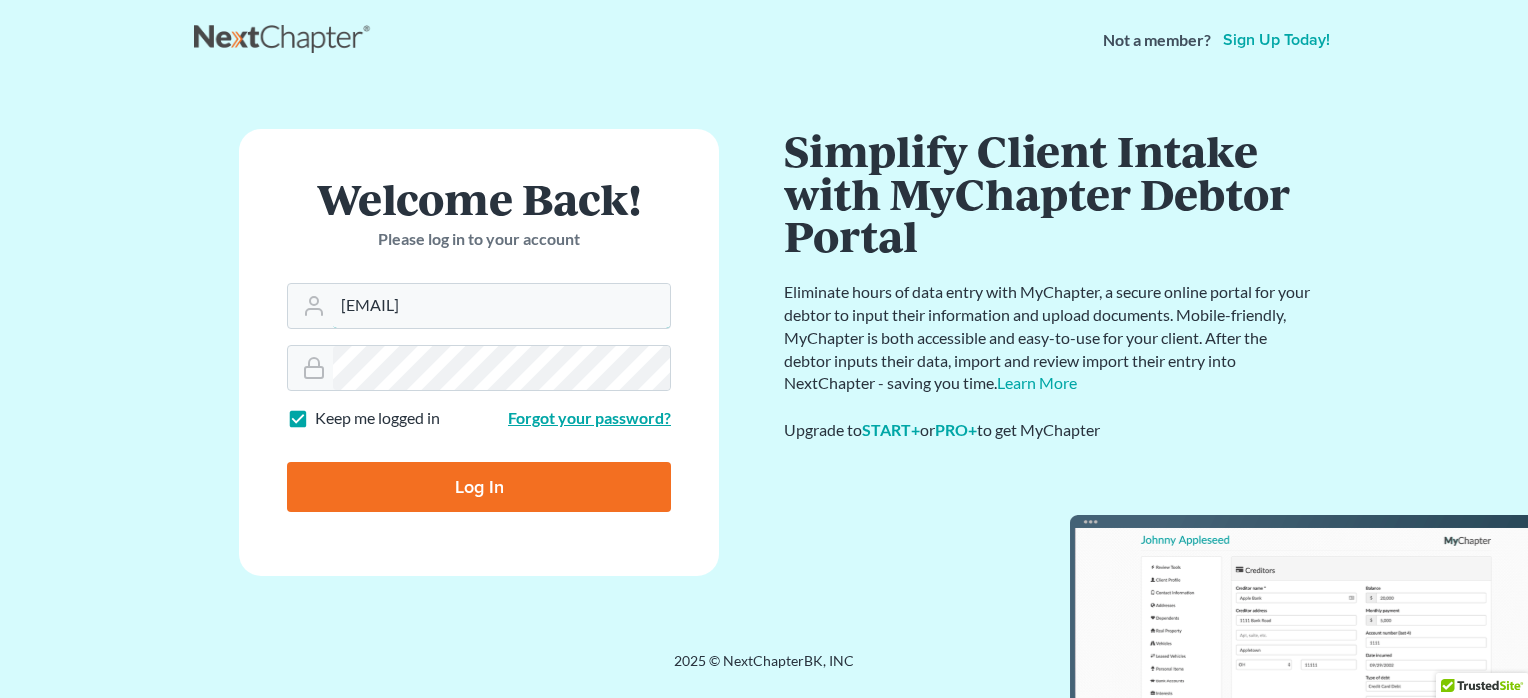 type on "[EMAIL]" 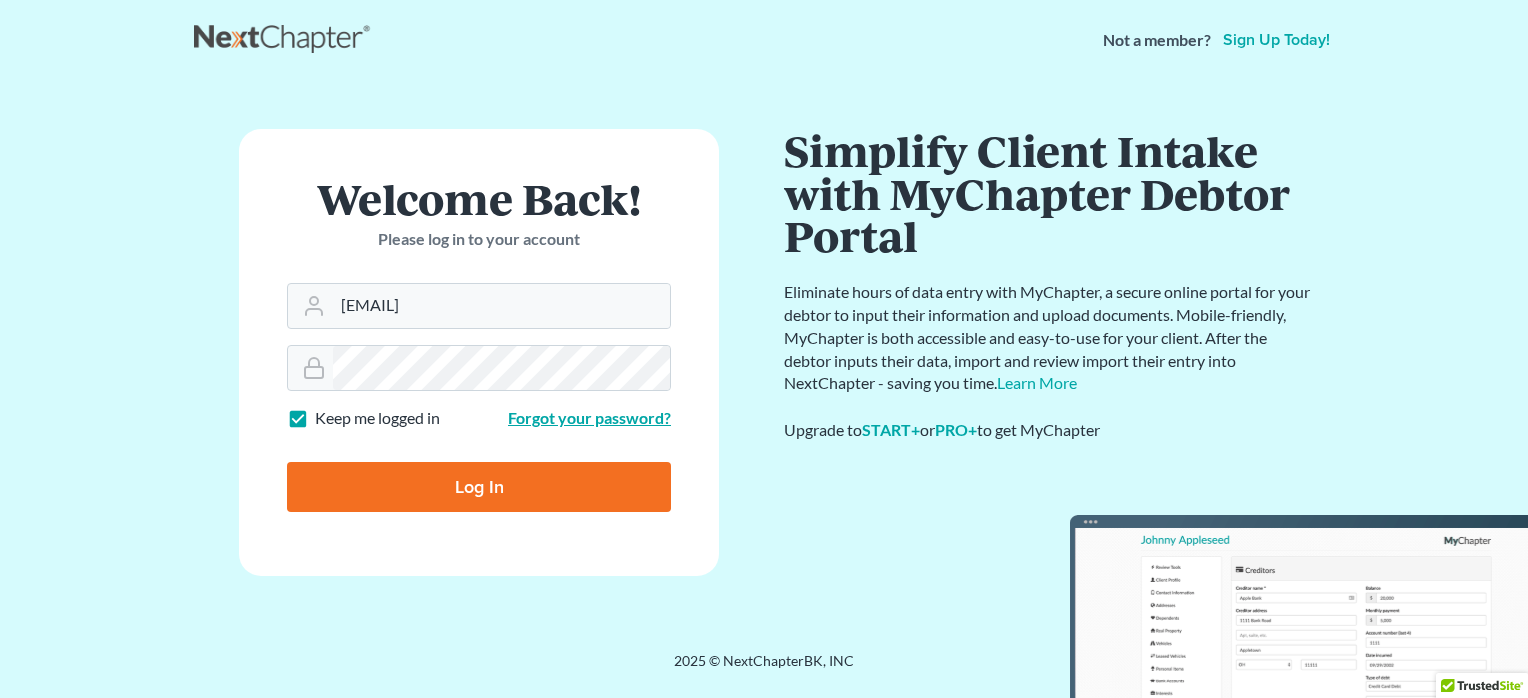 click on "Forgot your password?" at bounding box center [589, 417] 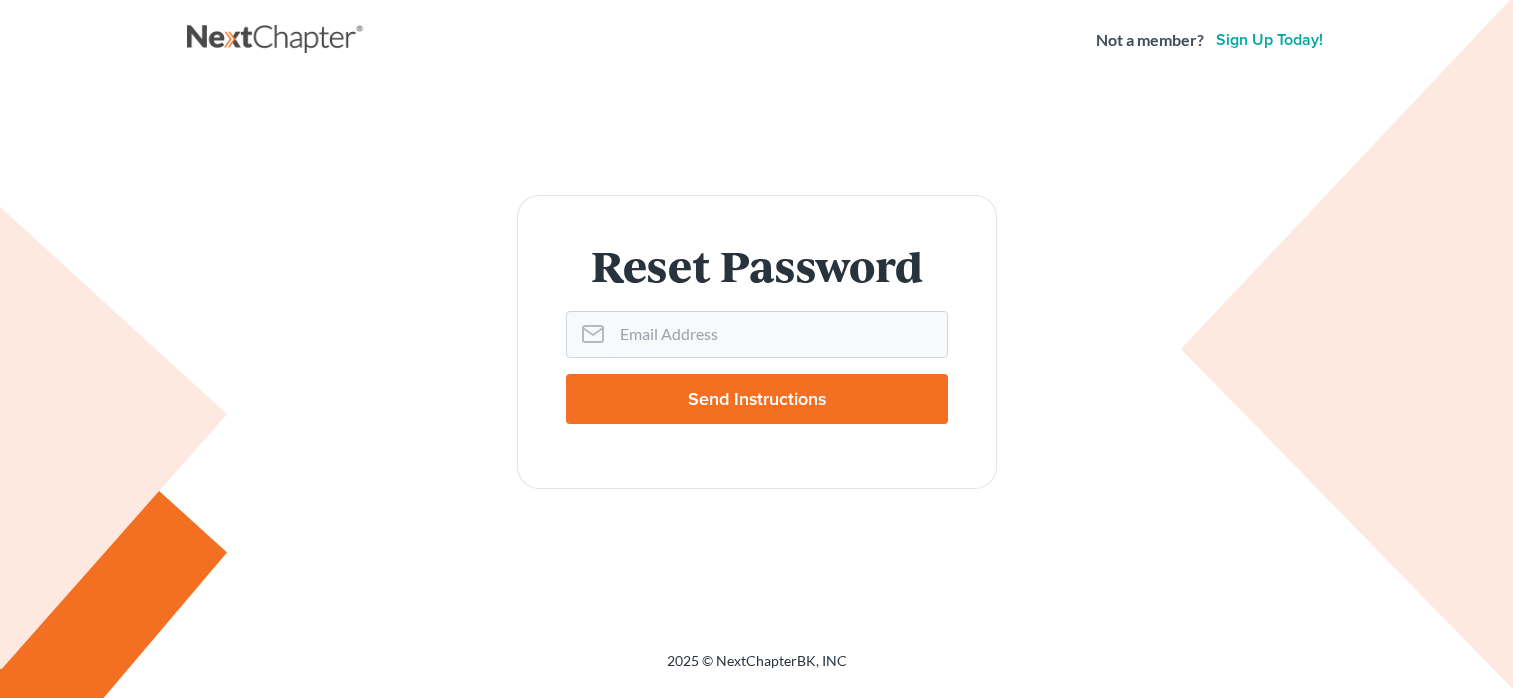 scroll, scrollTop: 0, scrollLeft: 0, axis: both 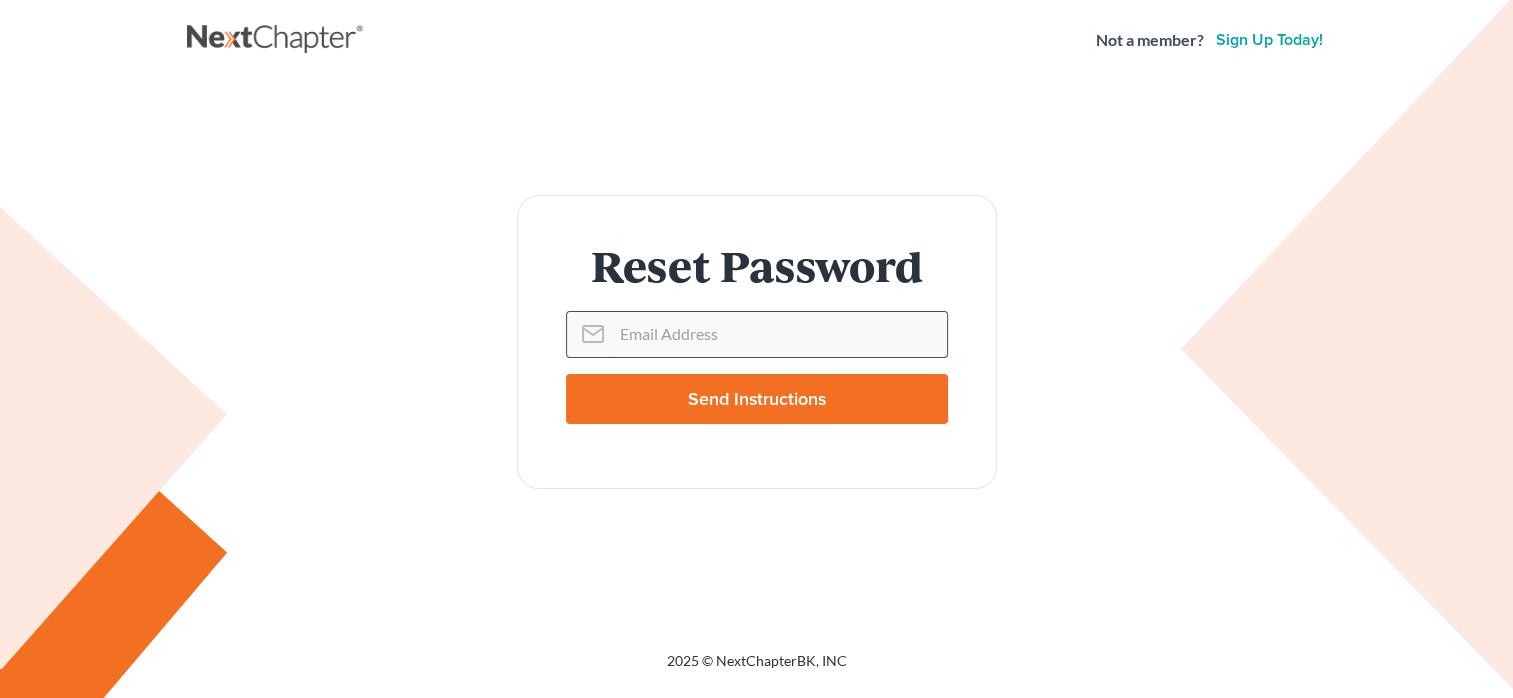 click on "Email Address" at bounding box center (779, 334) 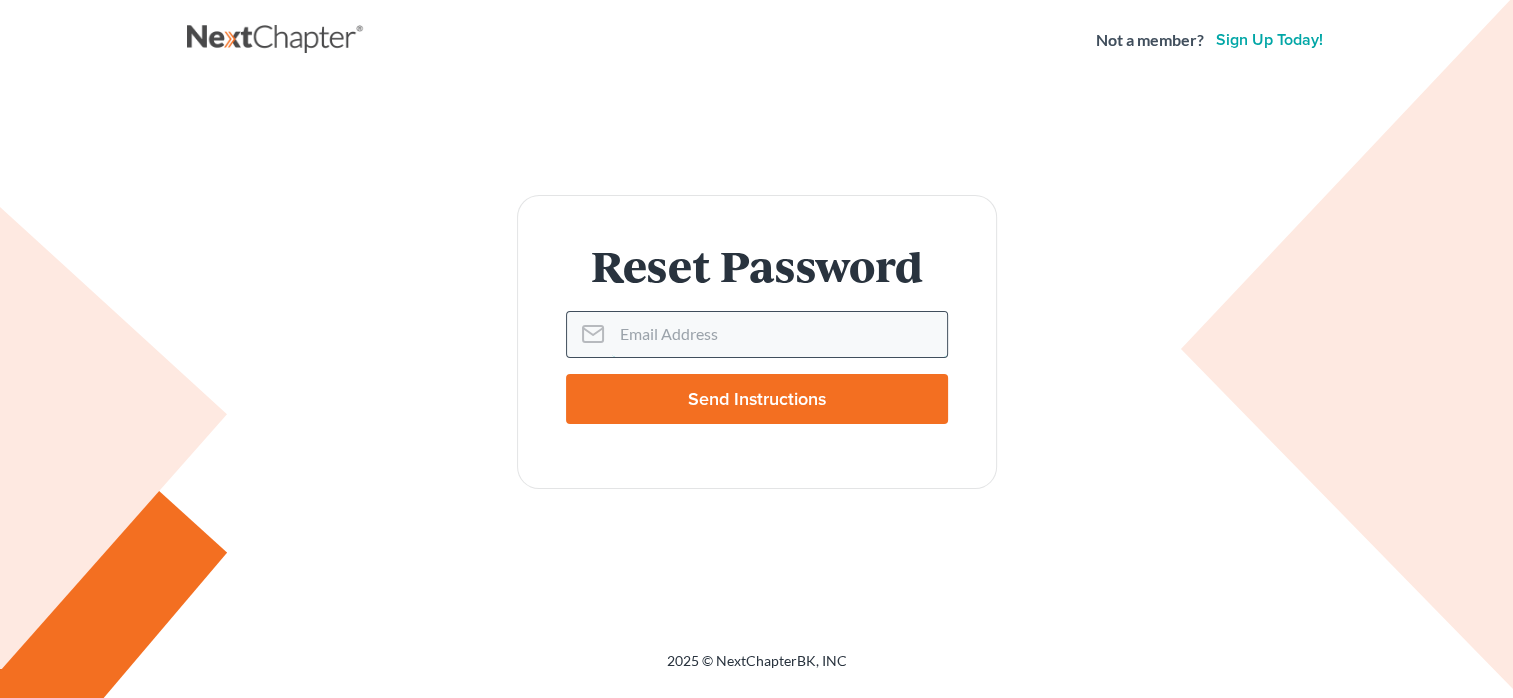 click on "Email Address" at bounding box center [779, 334] 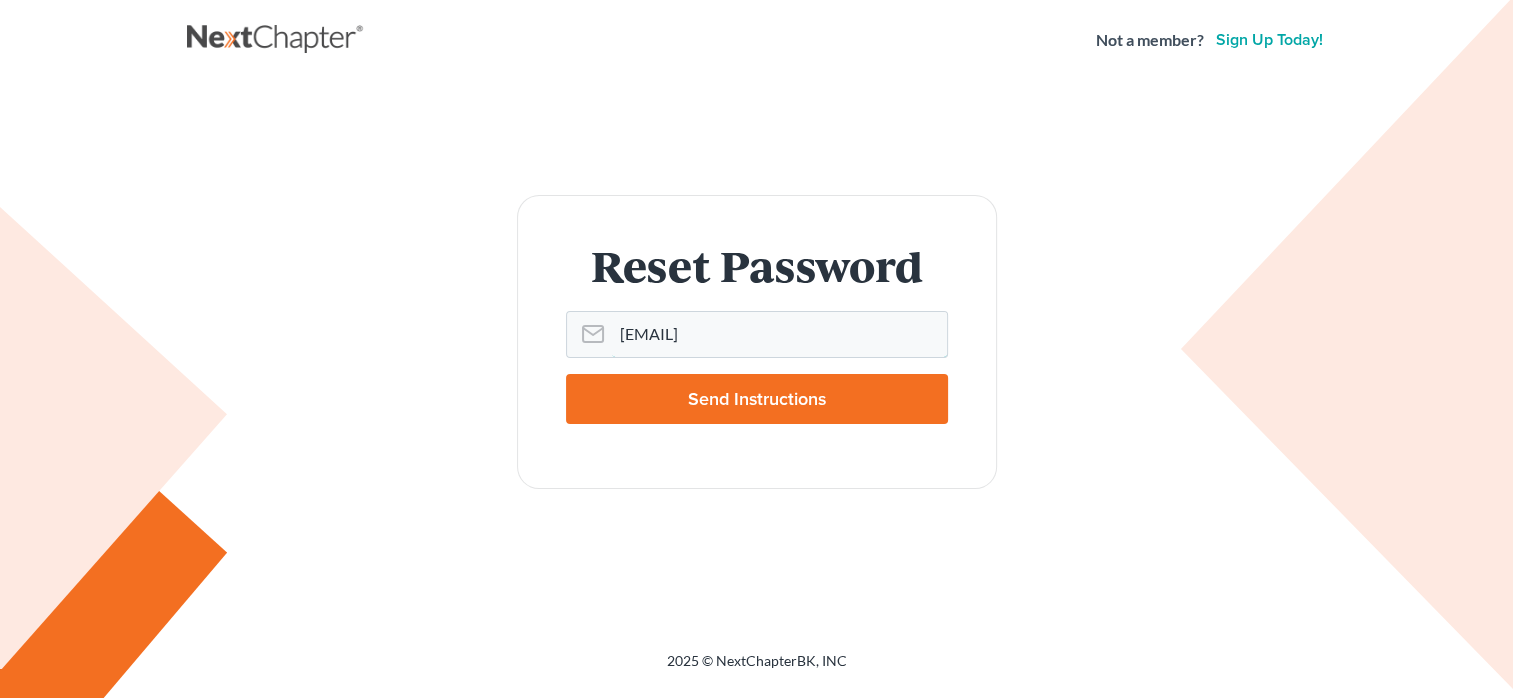 type on "[EMAIL]" 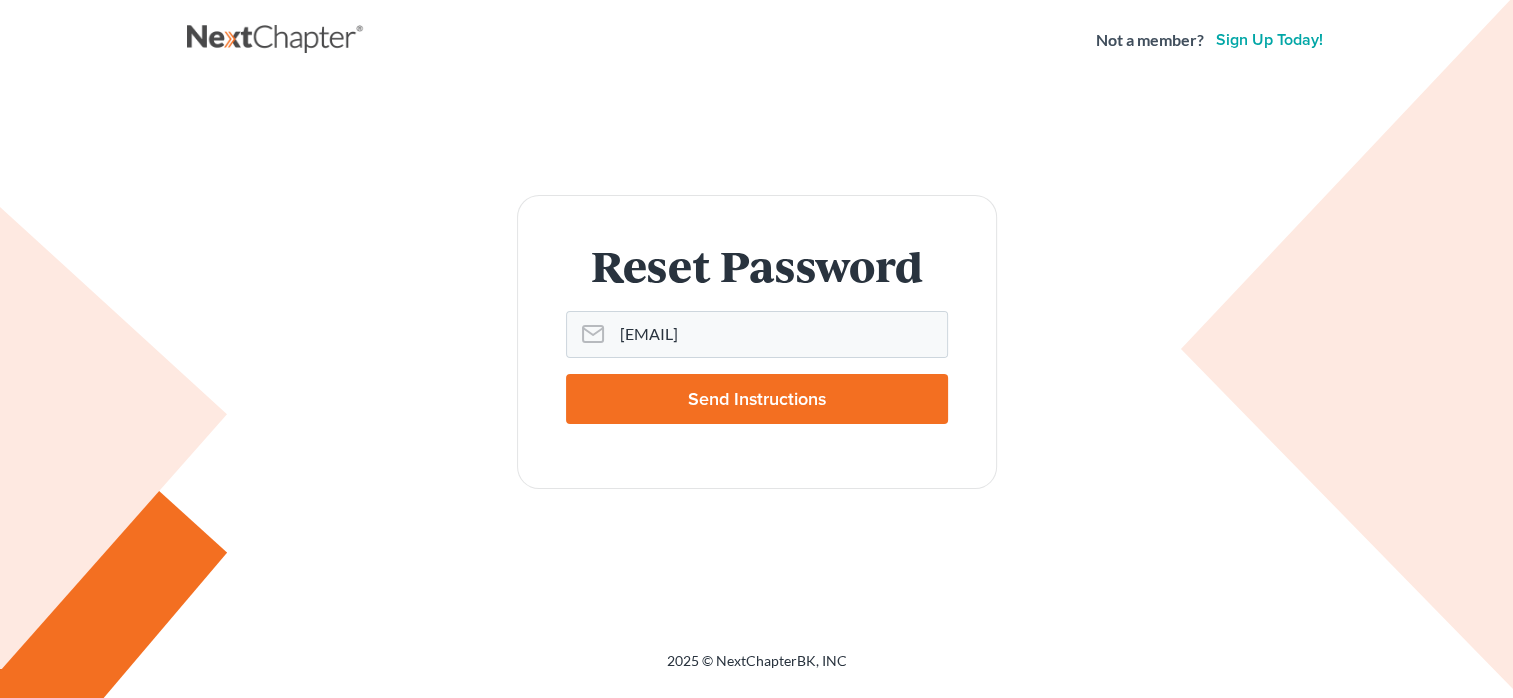 click on "Send Instructions" at bounding box center (757, 399) 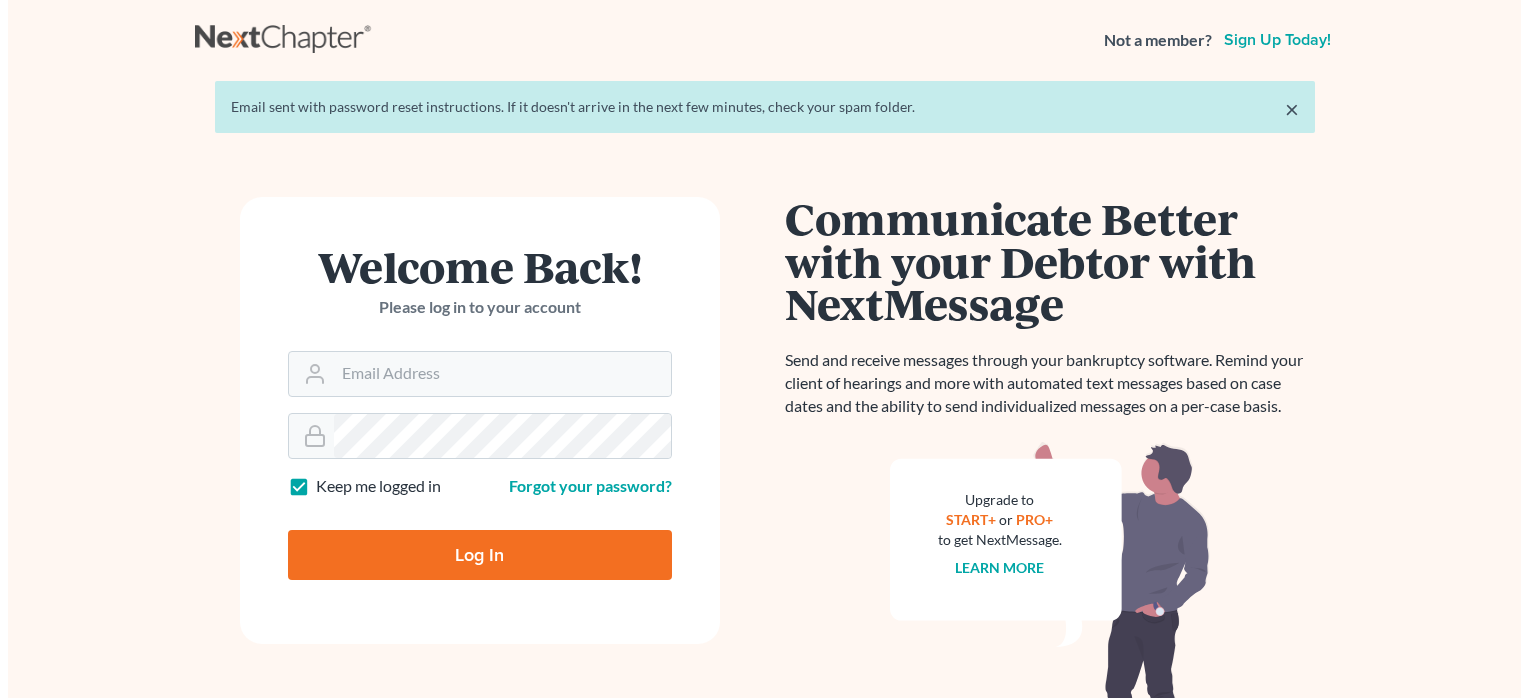 scroll, scrollTop: 0, scrollLeft: 0, axis: both 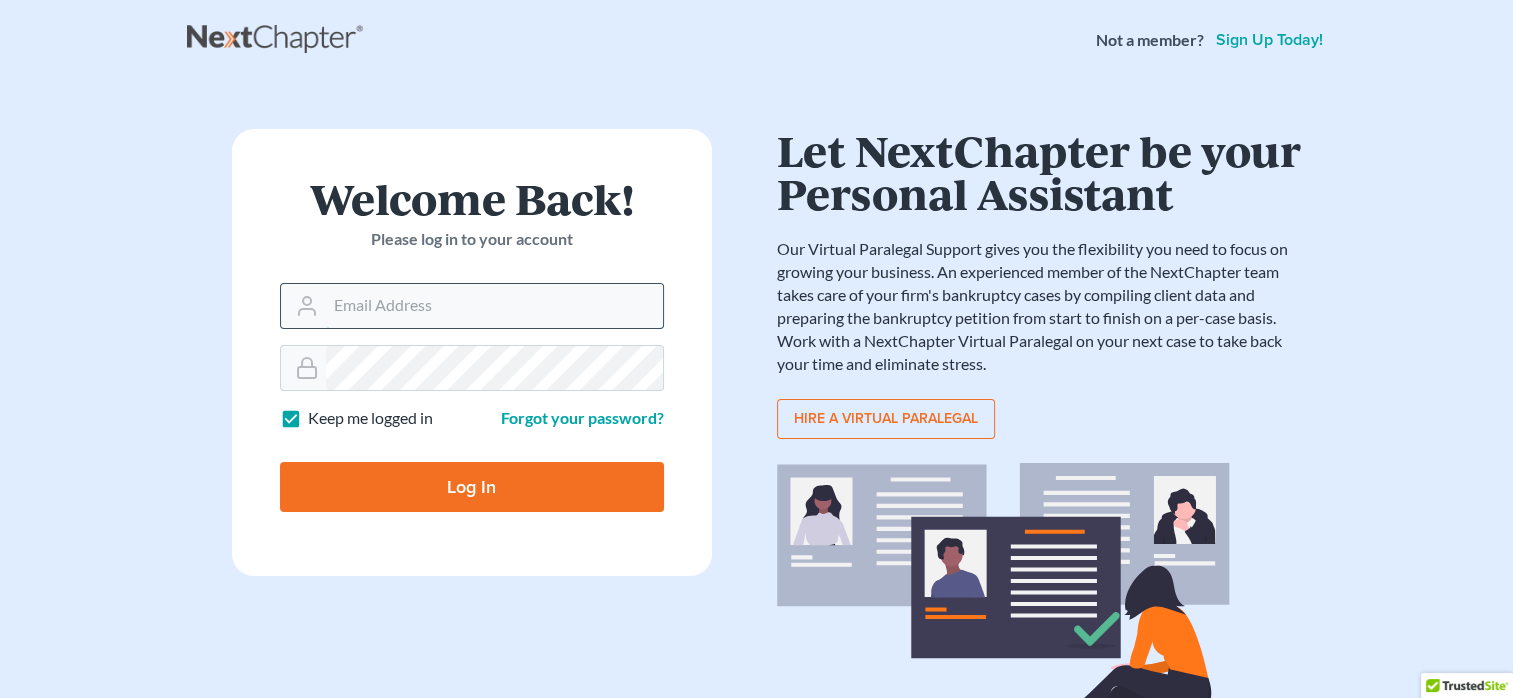 click on "Email Address" at bounding box center (494, 306) 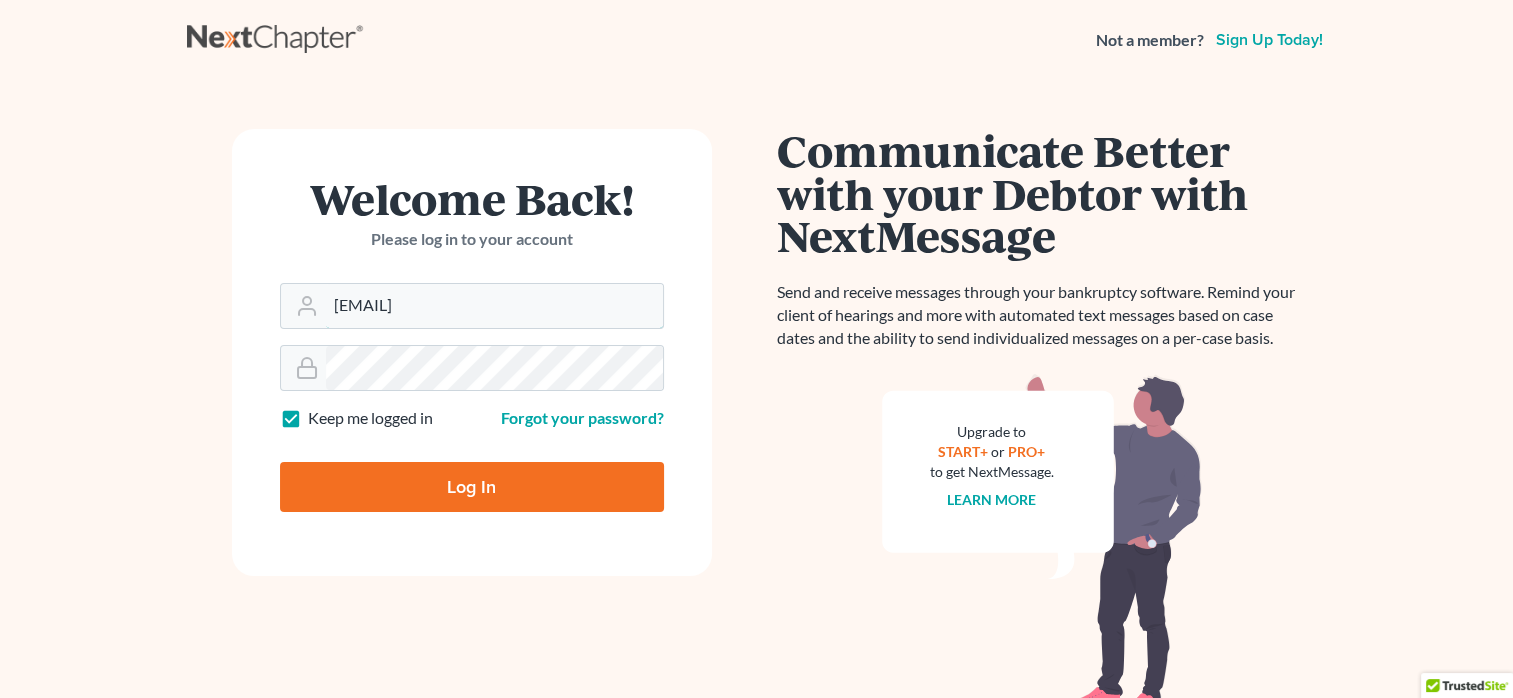 type on "malawoff@msn.com" 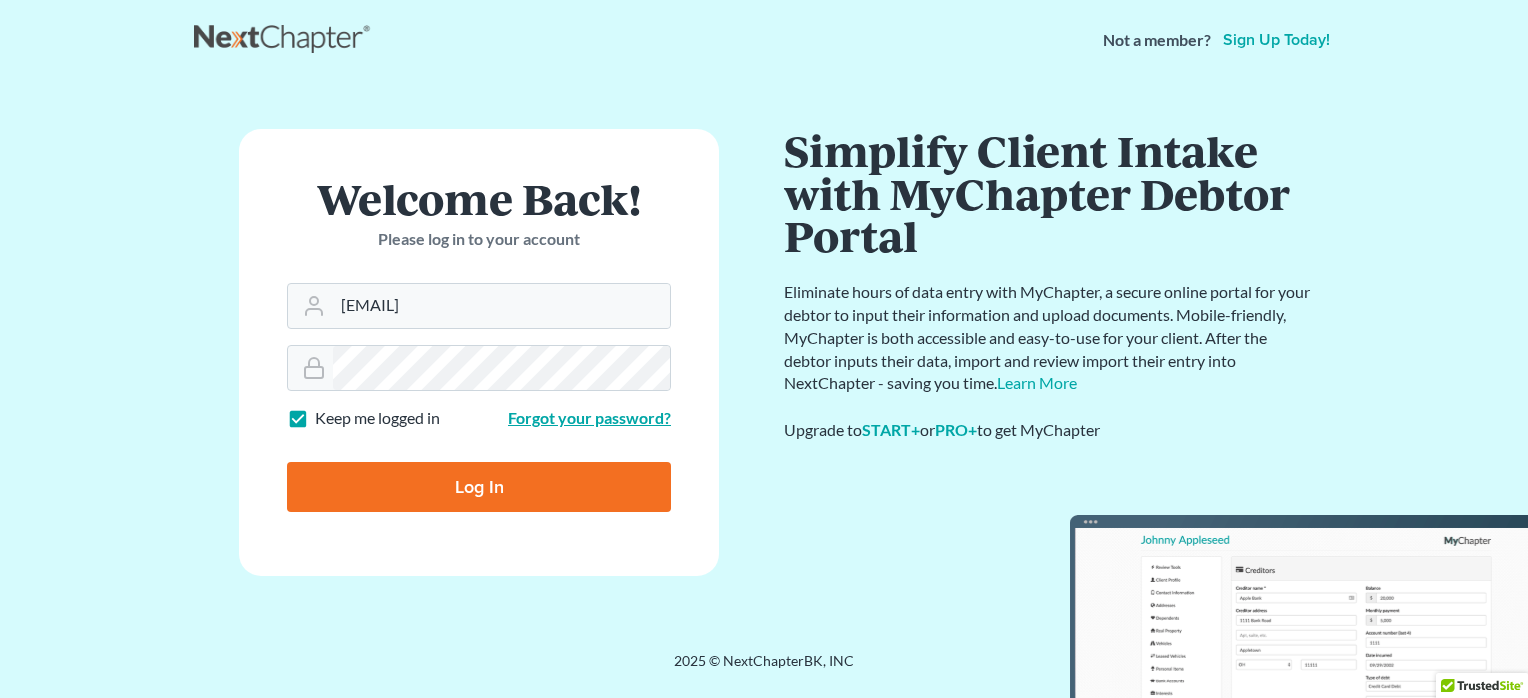 click on "Forgot your password?" at bounding box center (589, 417) 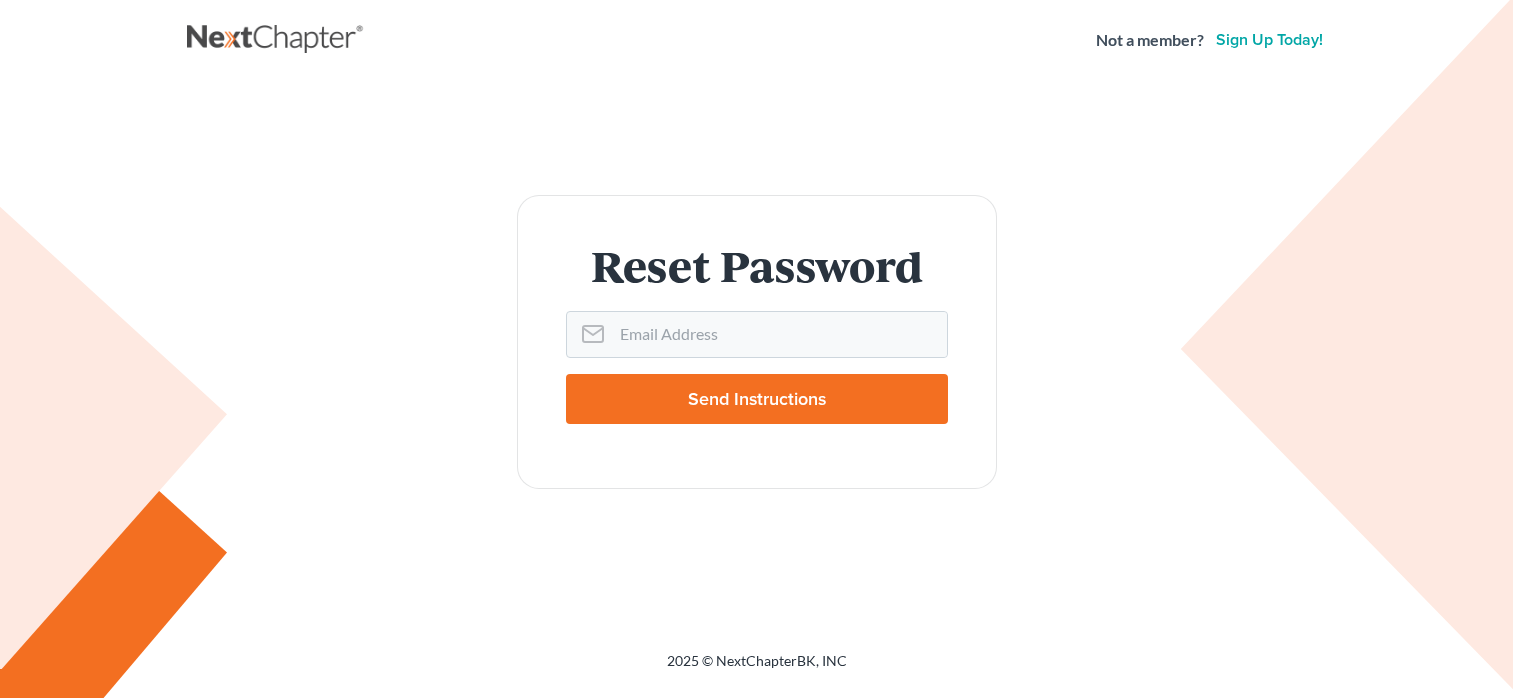 scroll, scrollTop: 0, scrollLeft: 0, axis: both 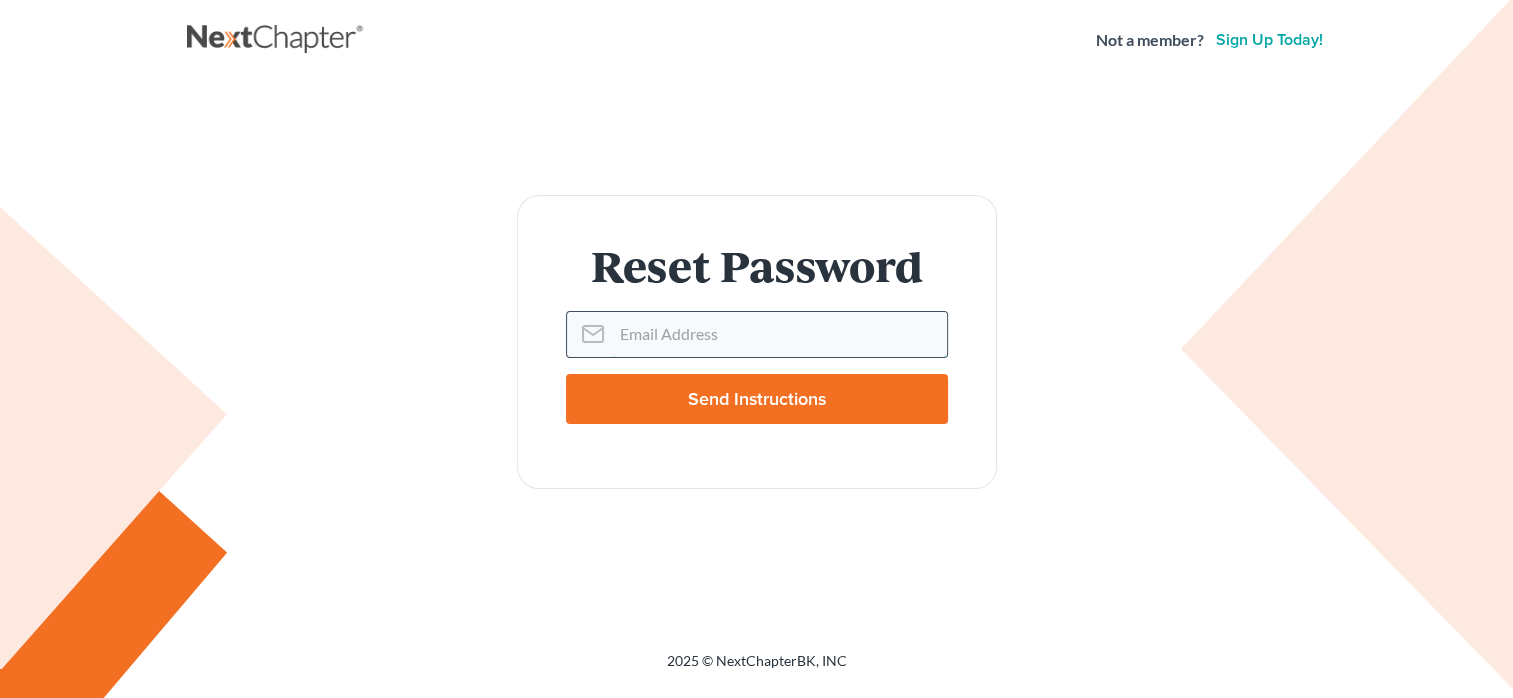 click on "Email Address" at bounding box center (779, 334) 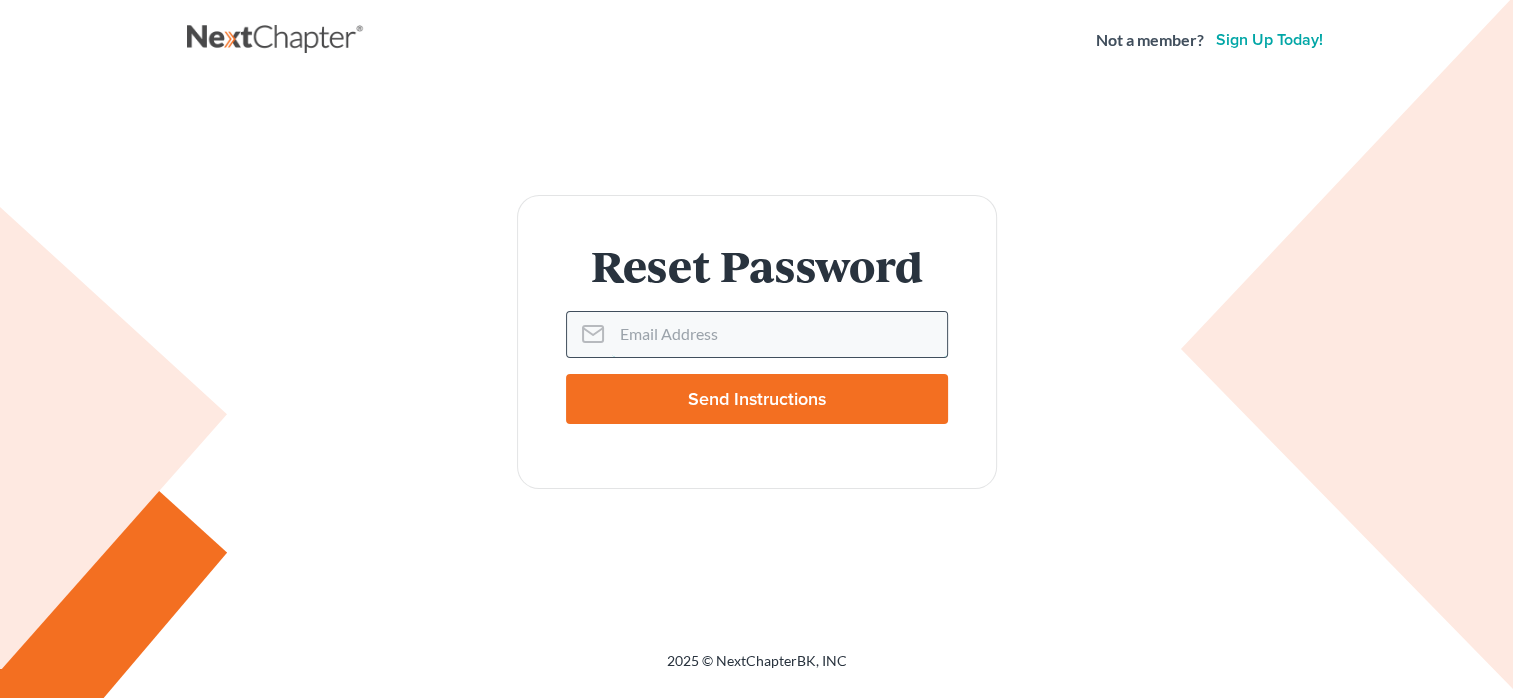 type on "[EMAIL]" 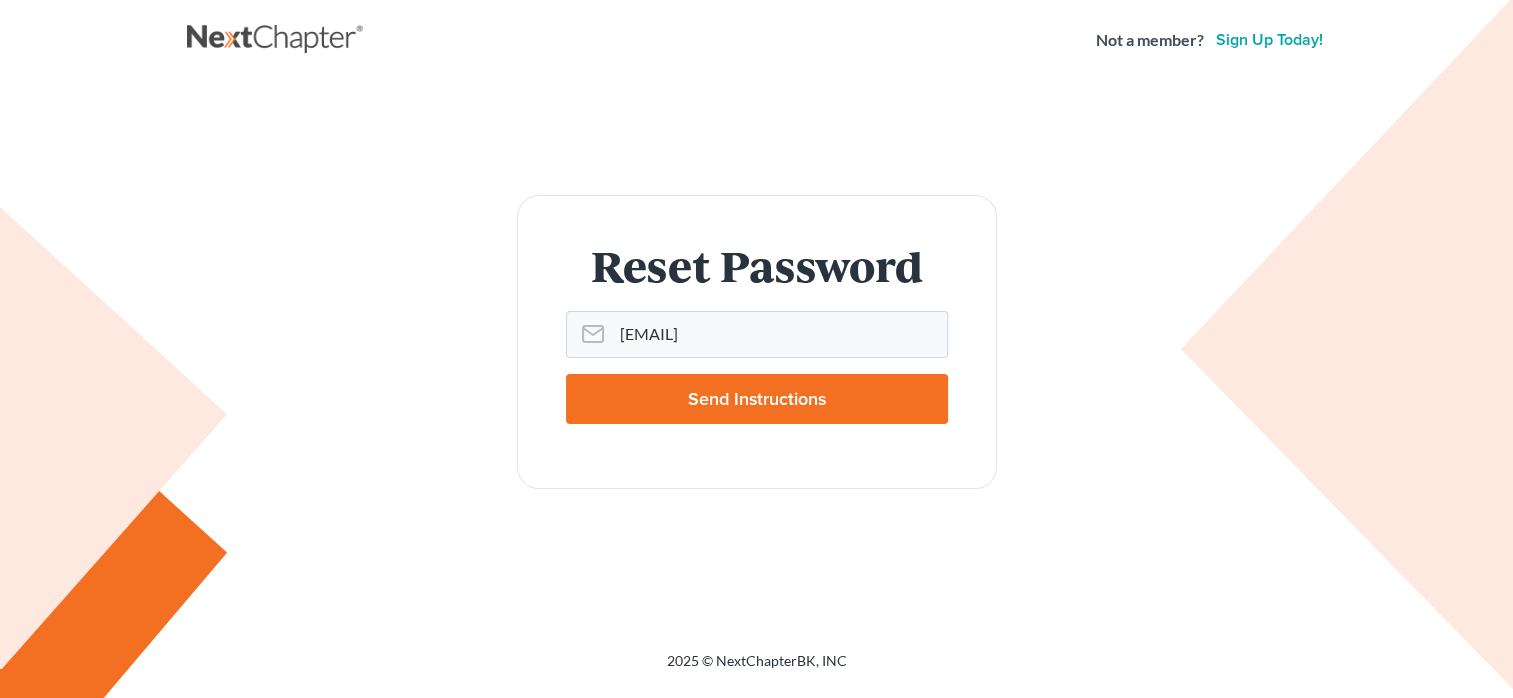 click on "Send Instructions" at bounding box center (757, 399) 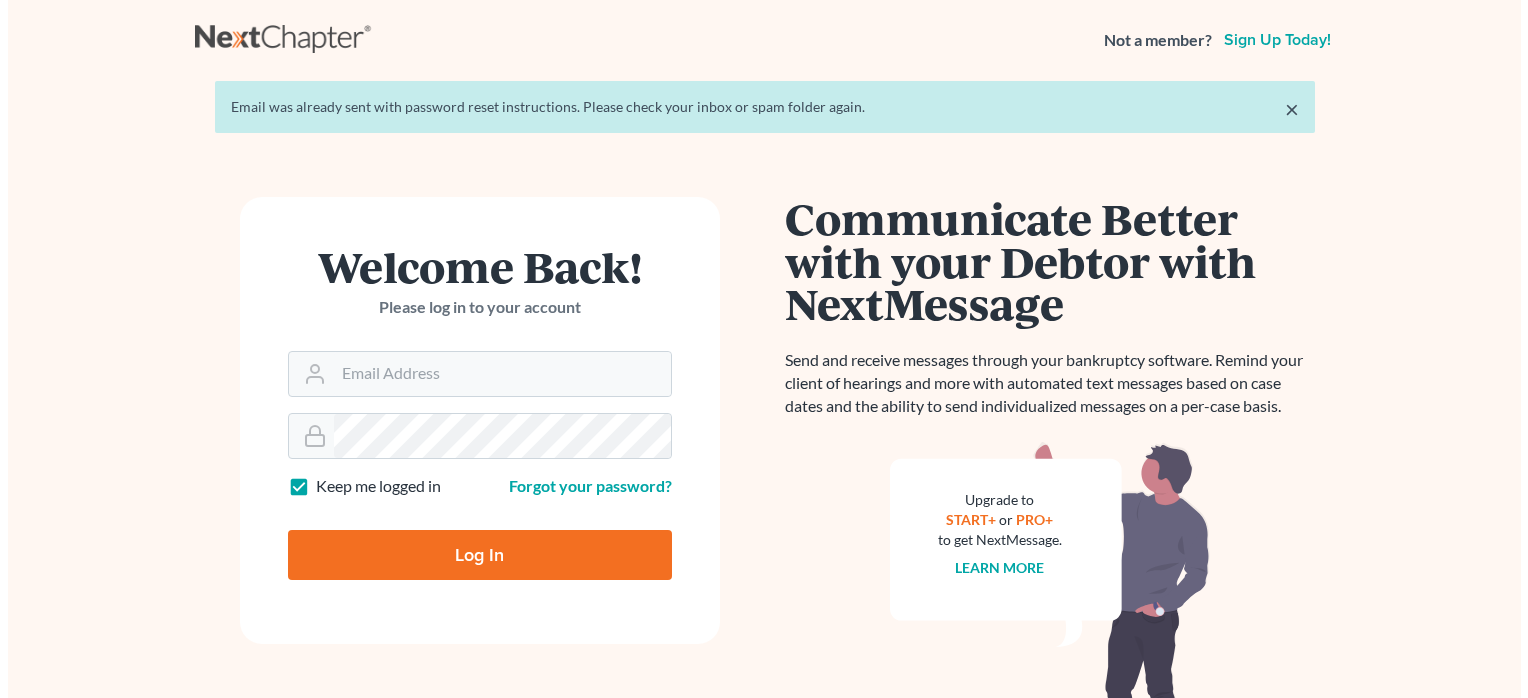 scroll, scrollTop: 0, scrollLeft: 0, axis: both 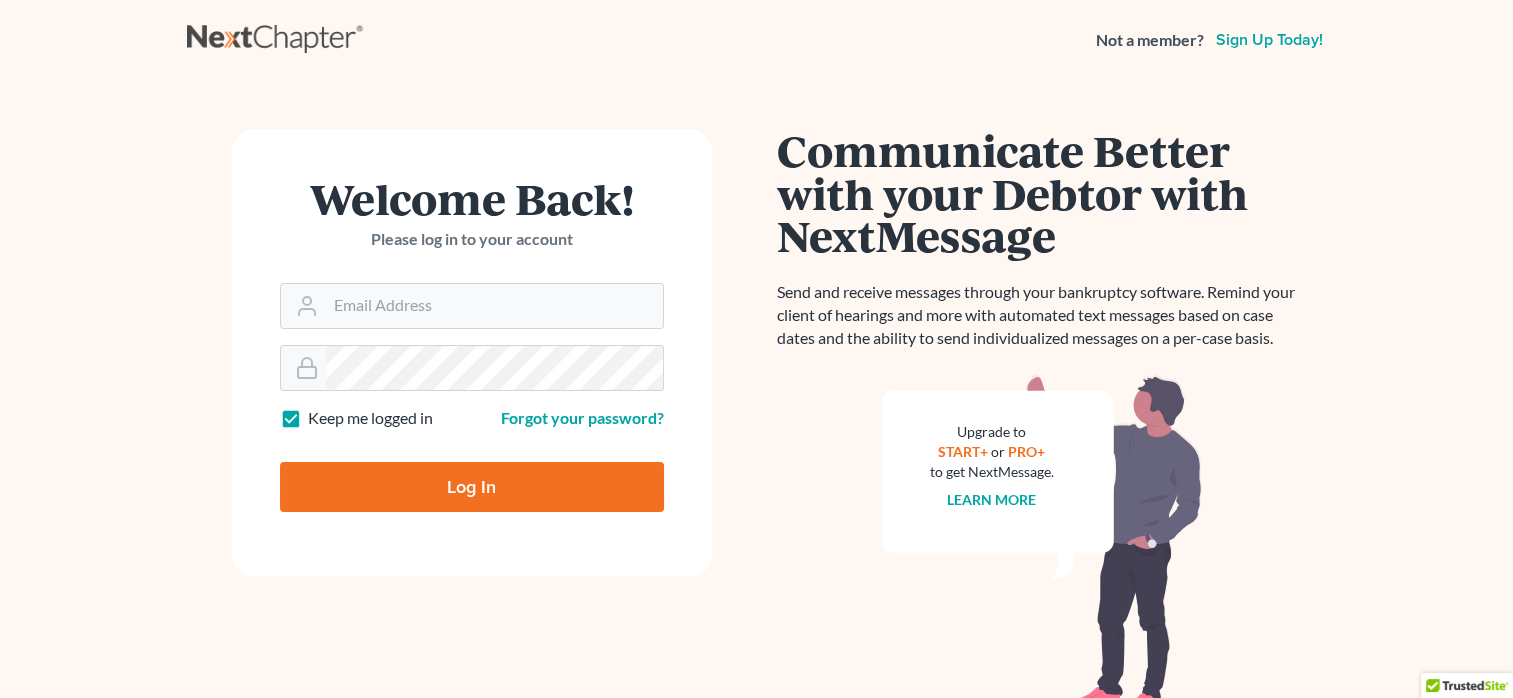 click on "Communicate Better with your Debtor with NextMessage Send and receive messages through your bankruptcy software. Remind your client of hearings and more with automated text messages based on case dates and the ability to send individualized messages on a per-case basis. Upgrade to START+   or    PRO+ to get NextMessage. Learn more Simplify Client Intake with MyChapter Debtor Portal Eliminate hours of data entry with MyChapter, a secure online portal for your debtor to input their information and upload documents. Mobile-friendly, MyChapter is both accessible and easy-to-use for your client. After the debtor inputs their data, import and review import their entry into NextChapter - saving you time.  Learn More Upgrade to  START+  or  PRO+  to get MyChapter Become a NextChapter Pro+ Member A live firm training webinar and elite customer support is available to every NextChapter Pro+ account. Make NextChapter your single-trusted bankruptcy source by going Pro+ today.  Upgrade Today Hire a virtual paralegal" at bounding box center [1042, 426] 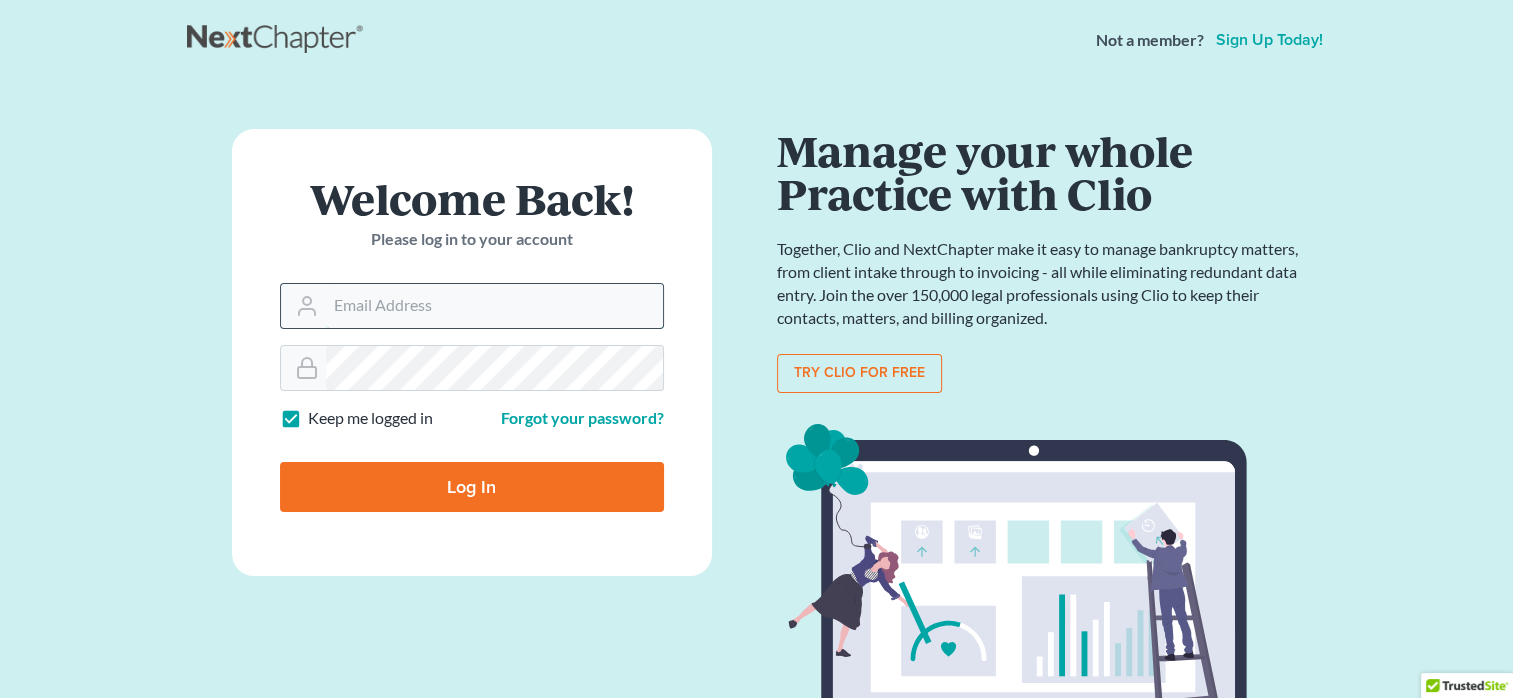 click on "Email Address" at bounding box center (494, 306) 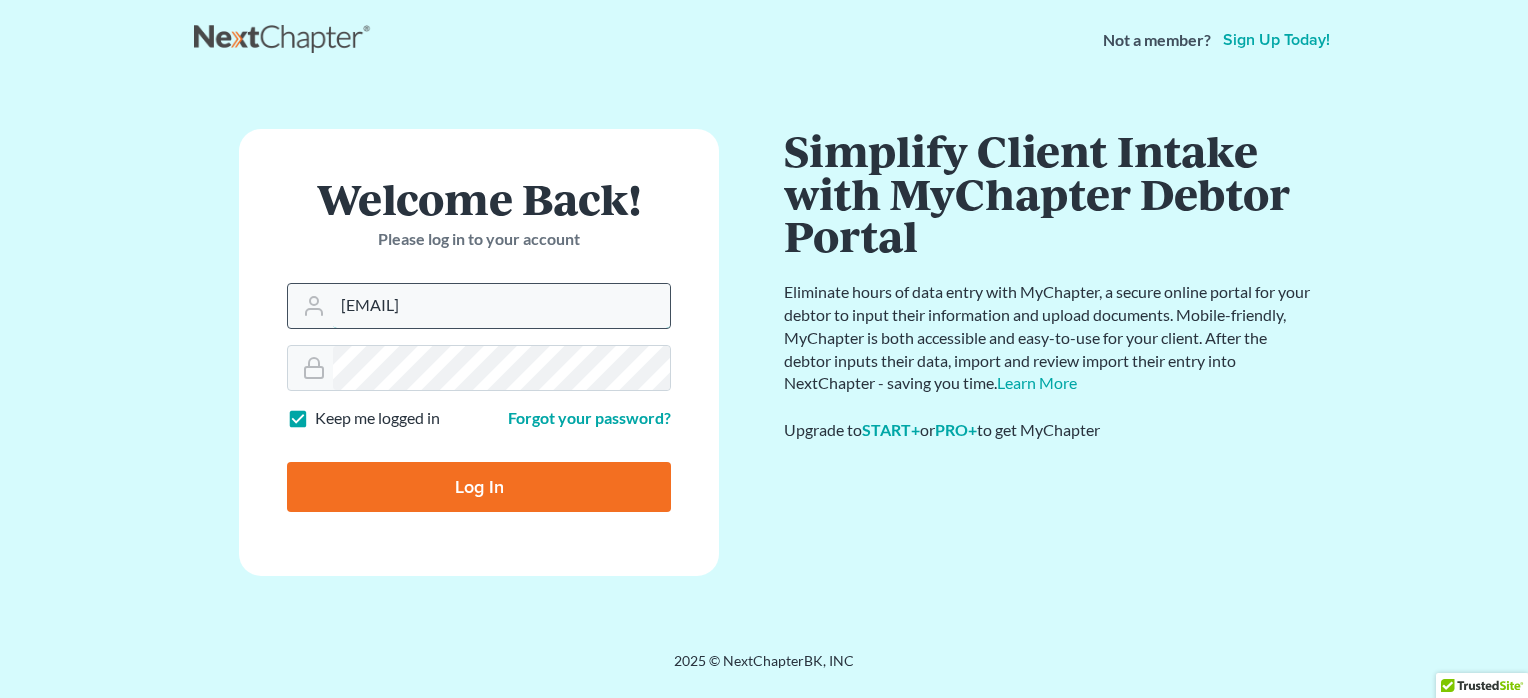type on "[EMAIL]" 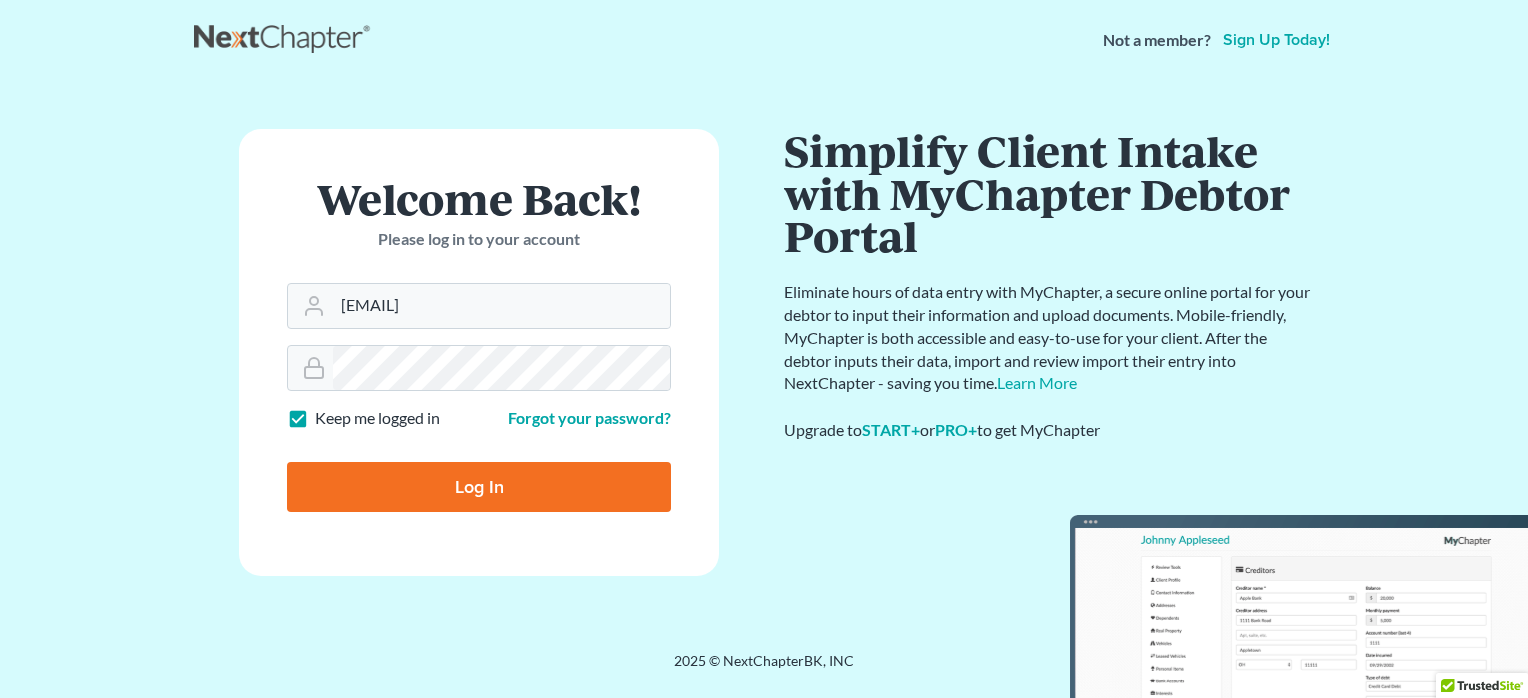 click on "Log In" at bounding box center [479, 487] 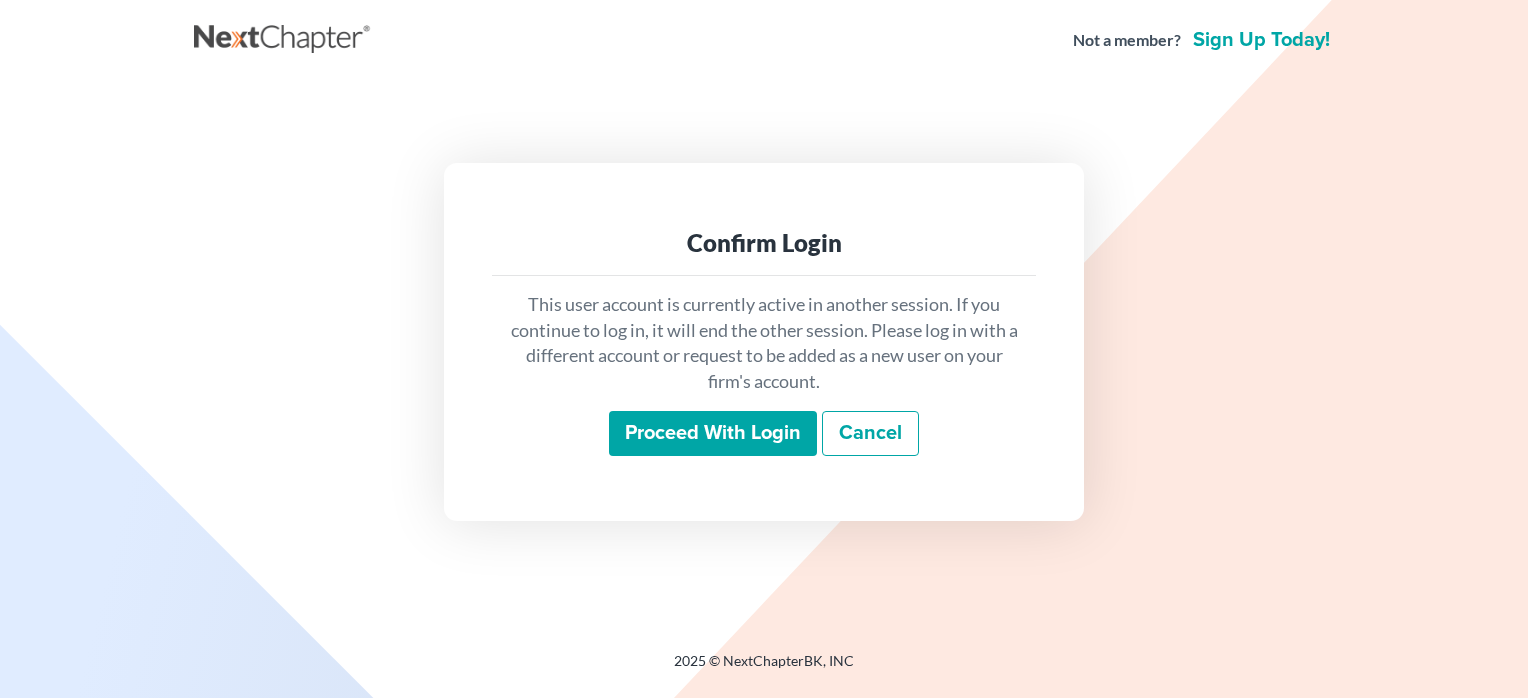 scroll, scrollTop: 0, scrollLeft: 0, axis: both 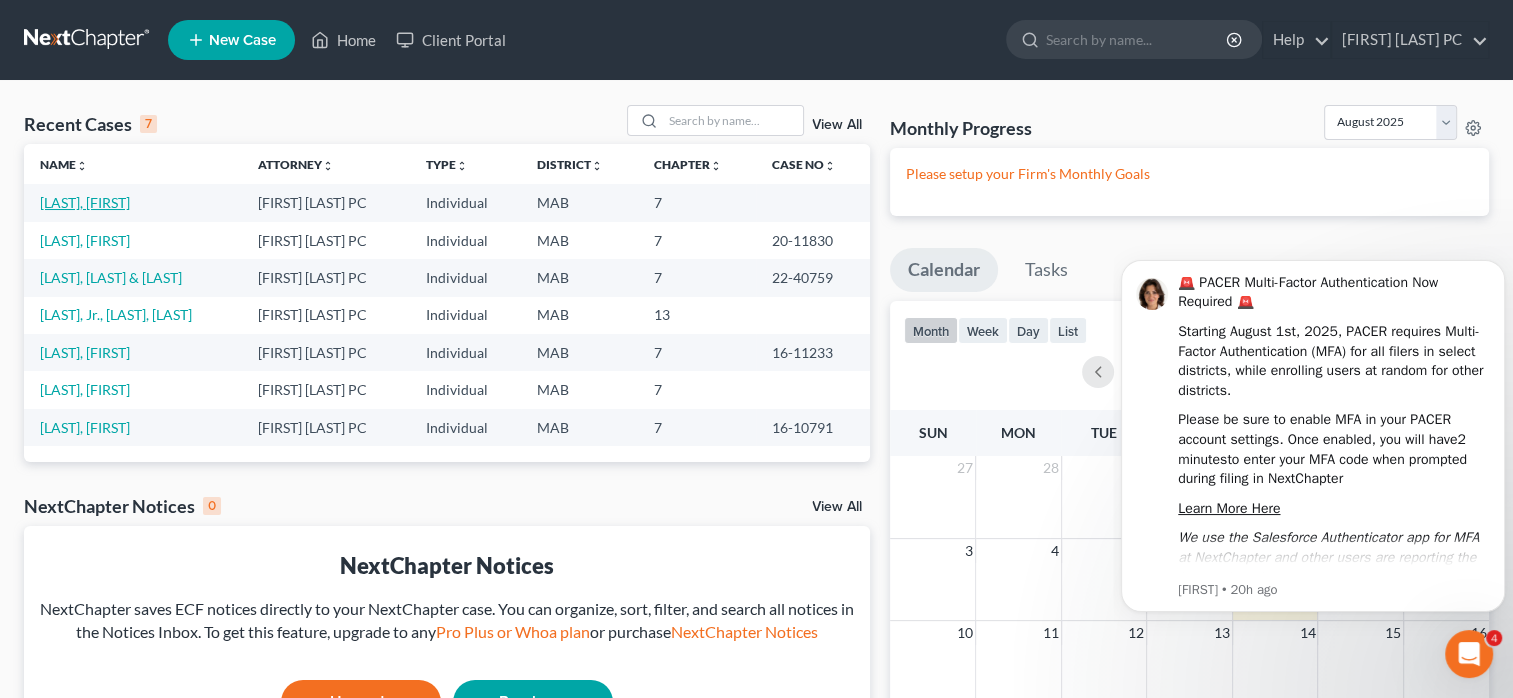 click on "[LAST], [FIRST]" at bounding box center (85, 202) 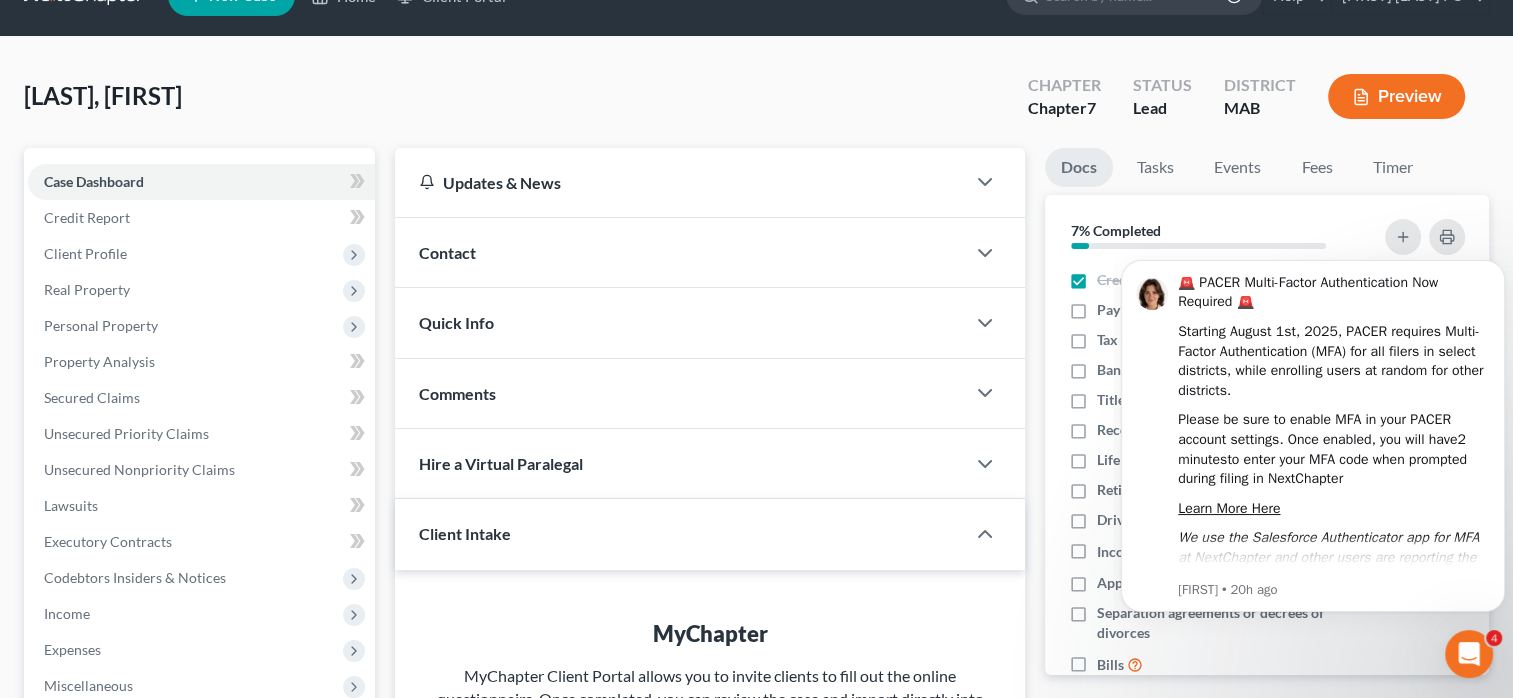 scroll, scrollTop: 45, scrollLeft: 0, axis: vertical 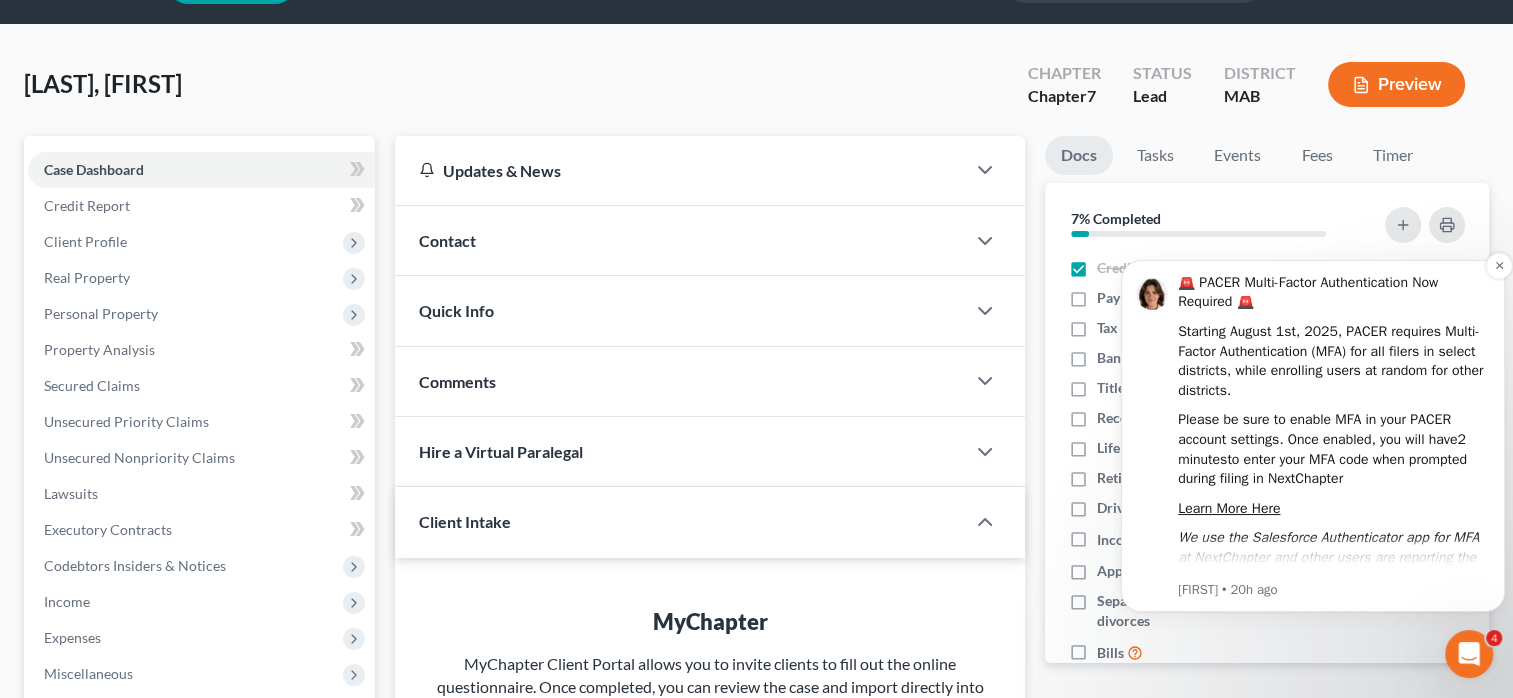 click on "Learn More Here" at bounding box center [1334, 509] 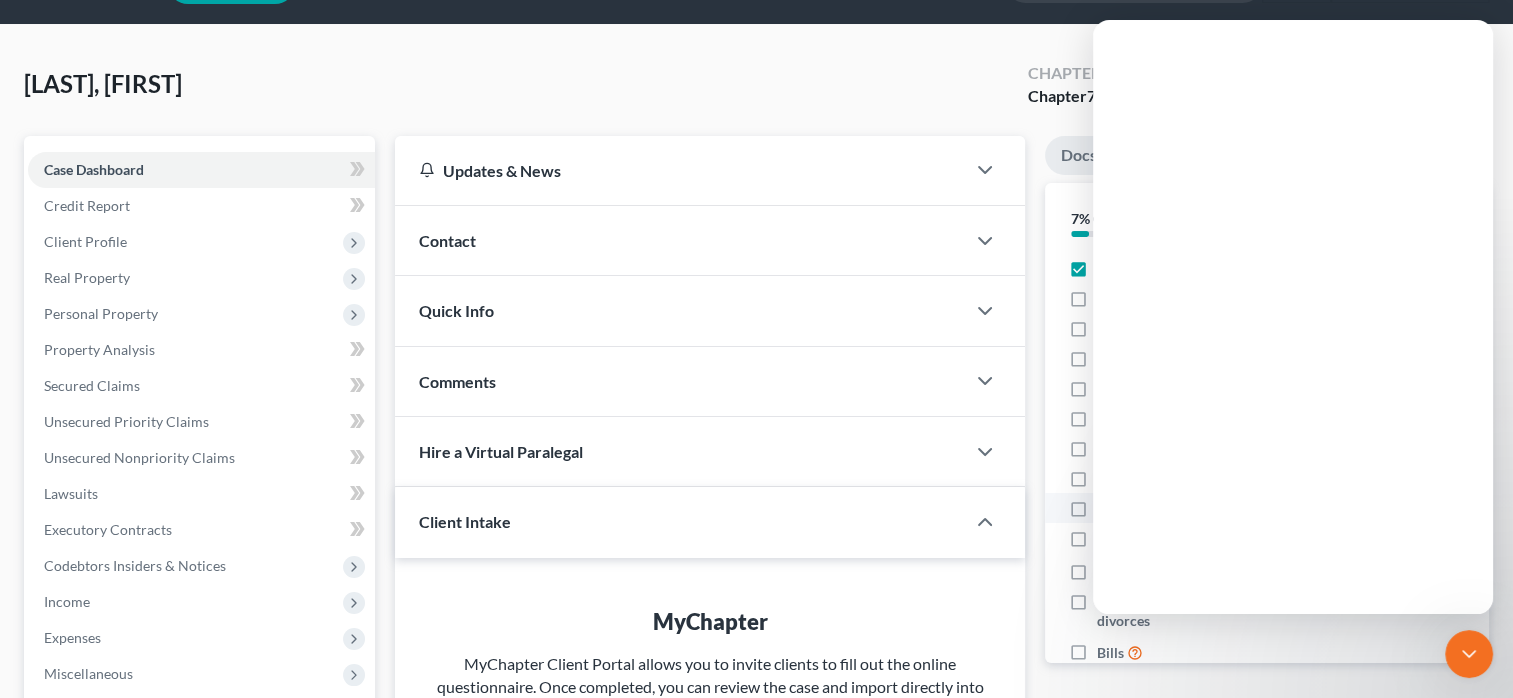 scroll, scrollTop: 0, scrollLeft: 0, axis: both 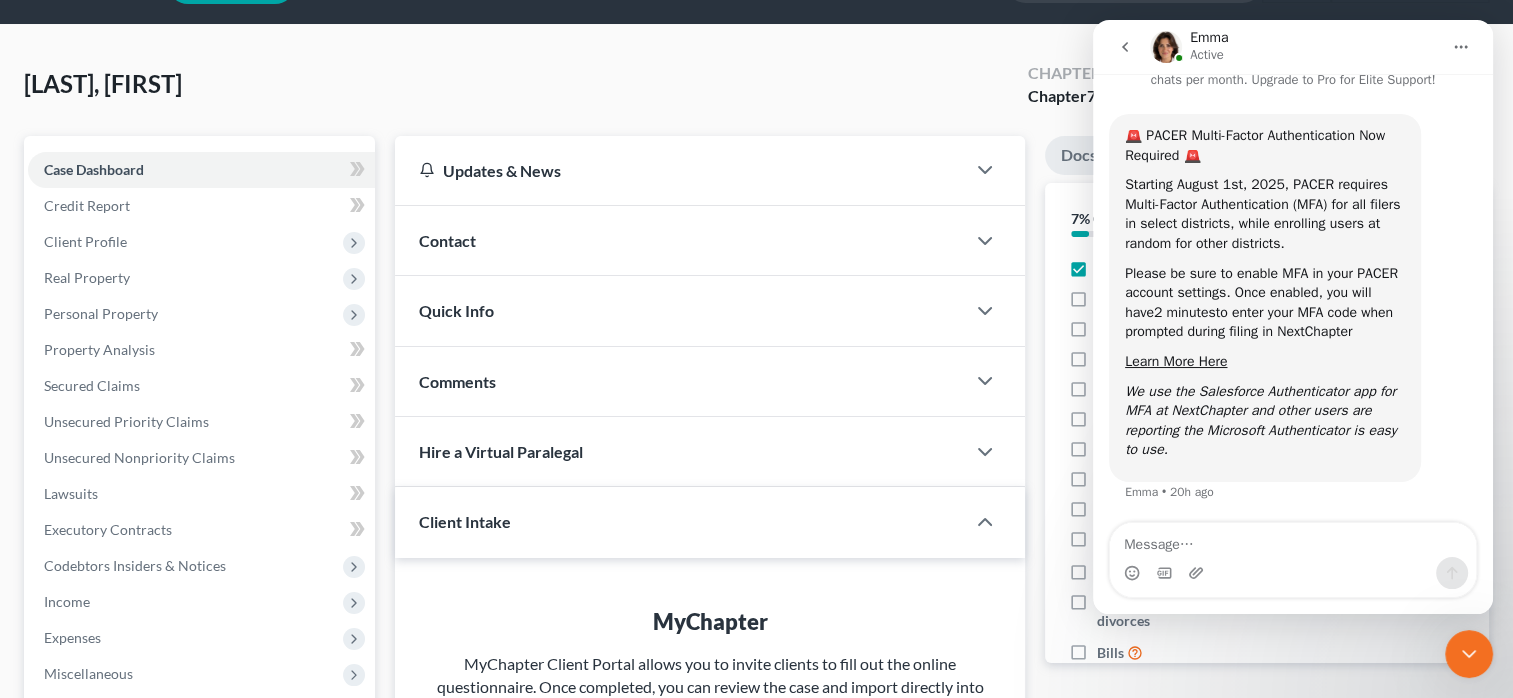 click at bounding box center [1461, 47] 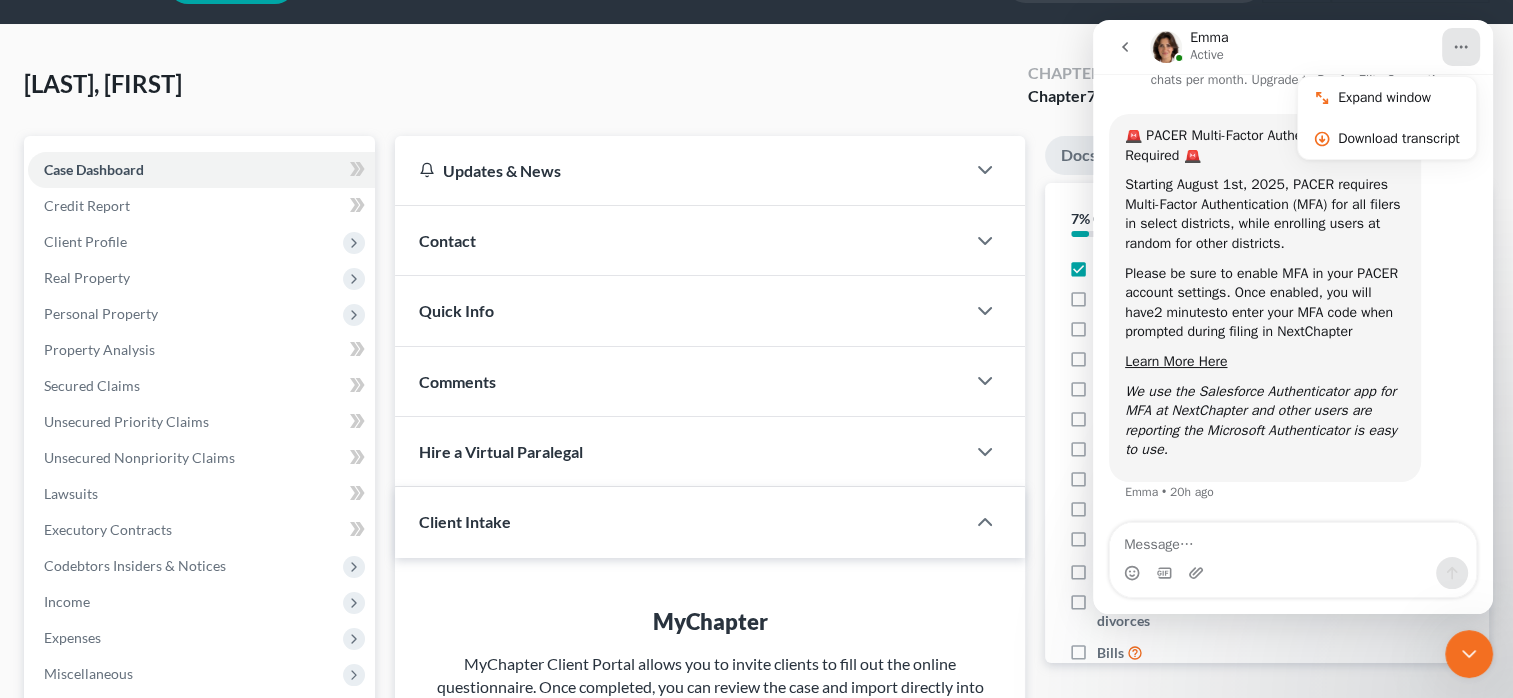 click on "[LAST], [FIRST] Upgraded Chapter Chapter  7 Status Lead District MAB Preview" at bounding box center [756, 92] 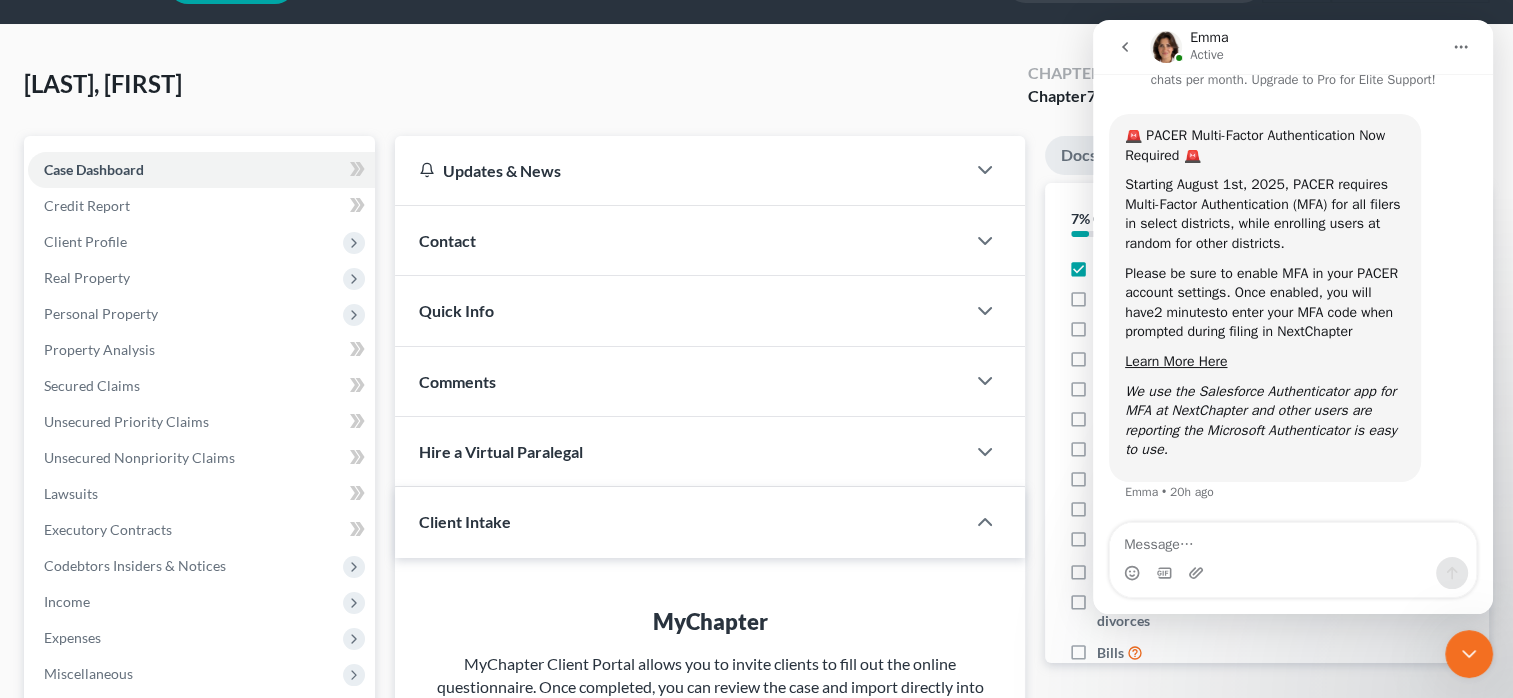 drag, startPoint x: 321, startPoint y: 300, endPoint x: 943, endPoint y: 58, distance: 667.4189 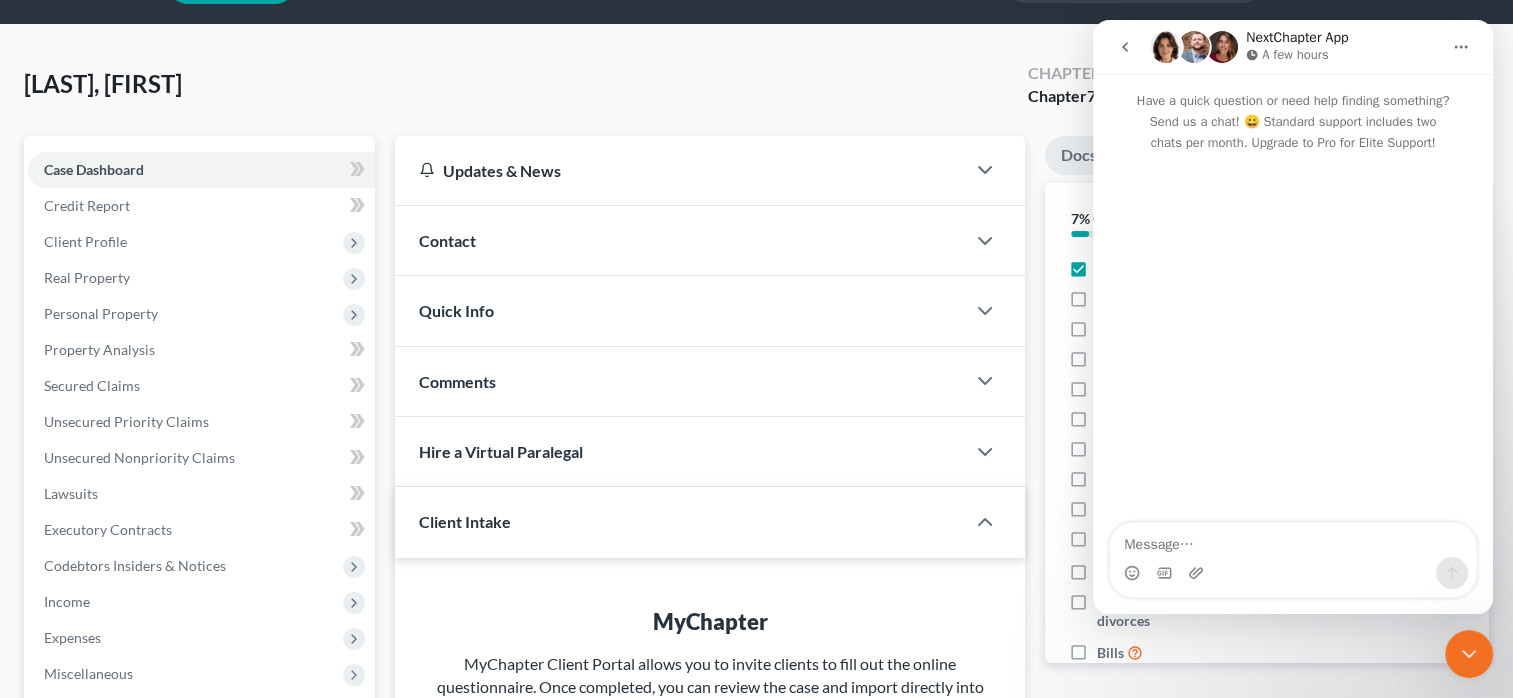 scroll, scrollTop: 0, scrollLeft: 0, axis: both 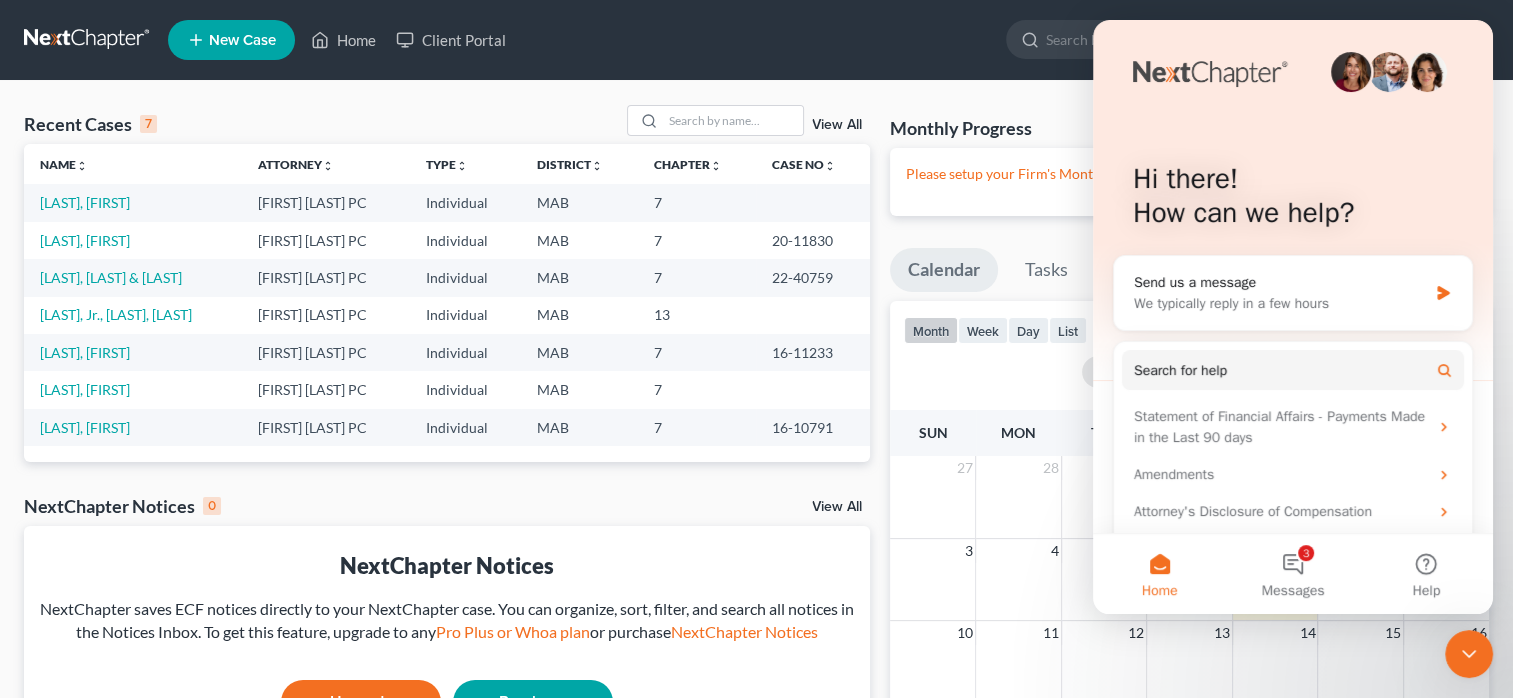 drag, startPoint x: 1319, startPoint y: 130, endPoint x: 1438, endPoint y: 177, distance: 127.9453 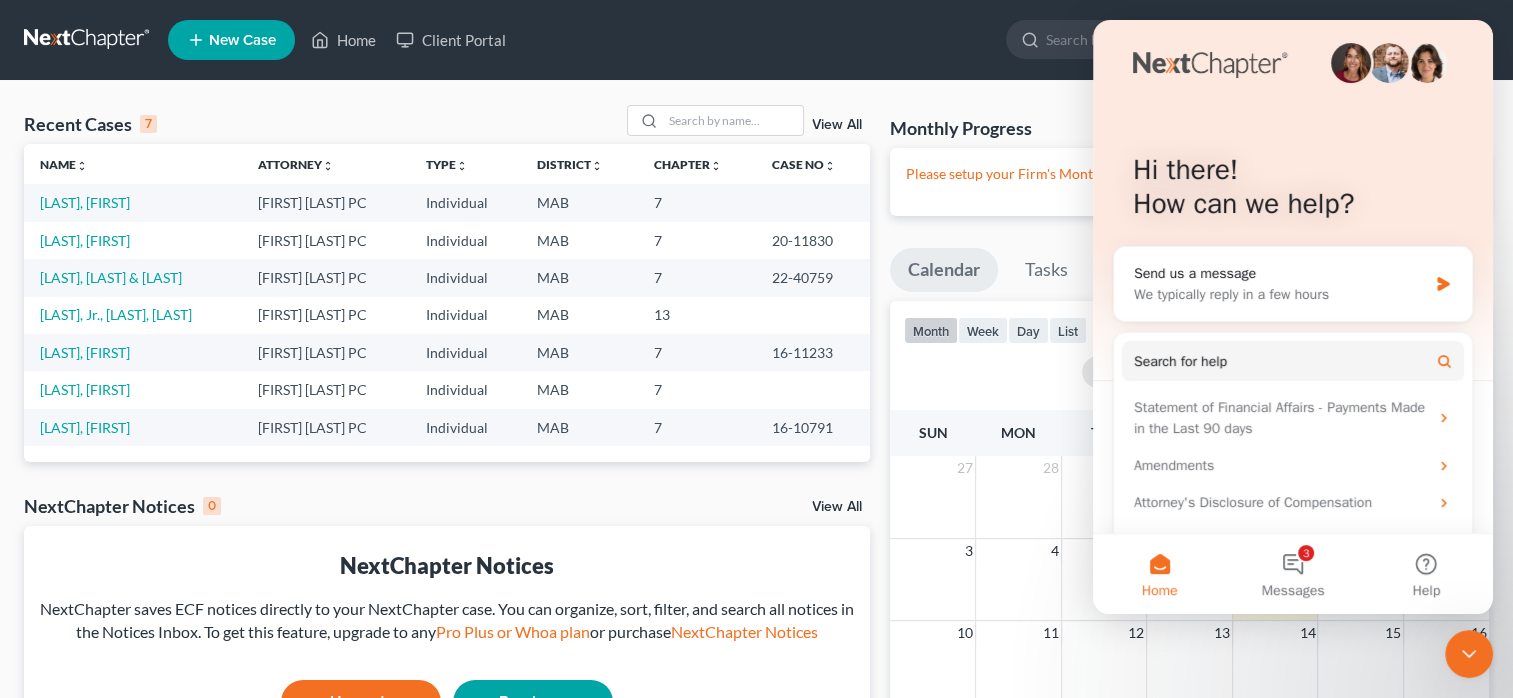 scroll, scrollTop: 52, scrollLeft: 0, axis: vertical 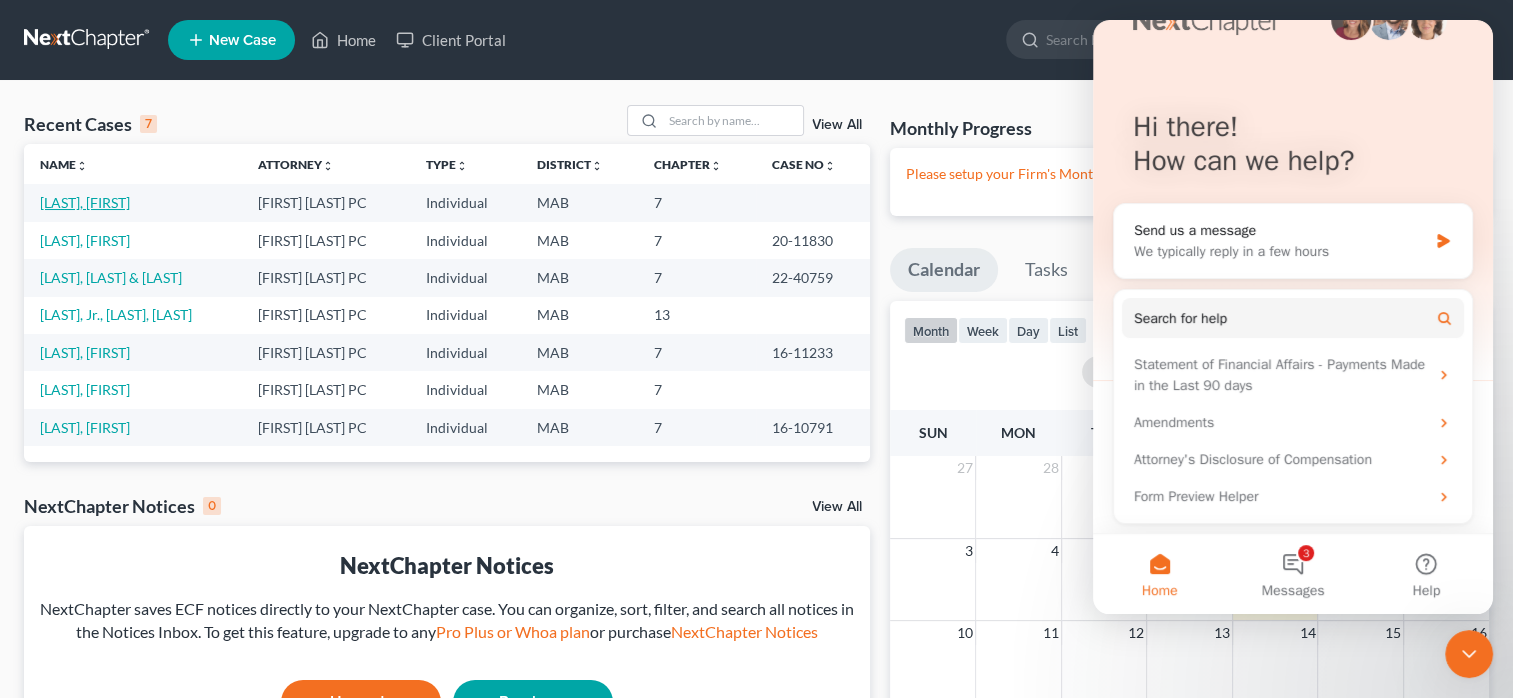 click on "[LAST], [FIRST]" at bounding box center [85, 202] 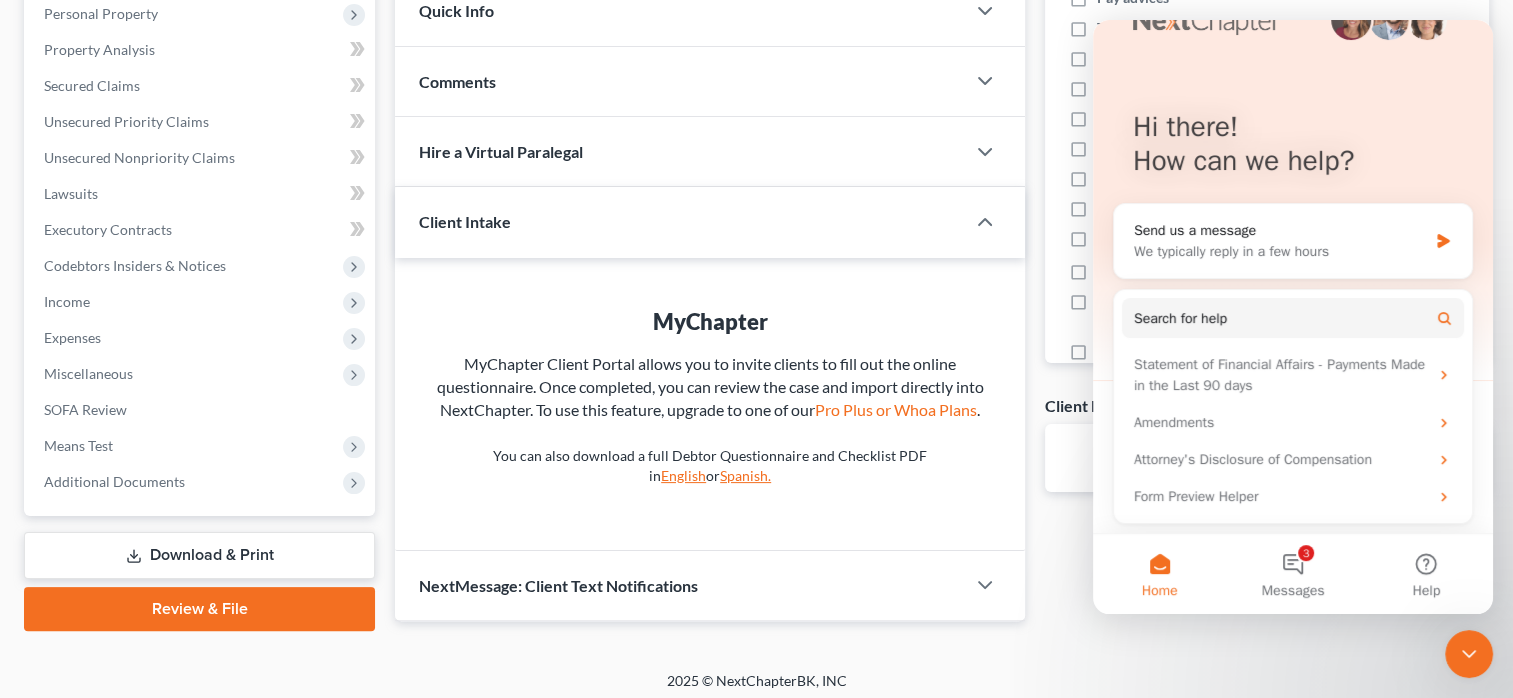 scroll, scrollTop: 375, scrollLeft: 0, axis: vertical 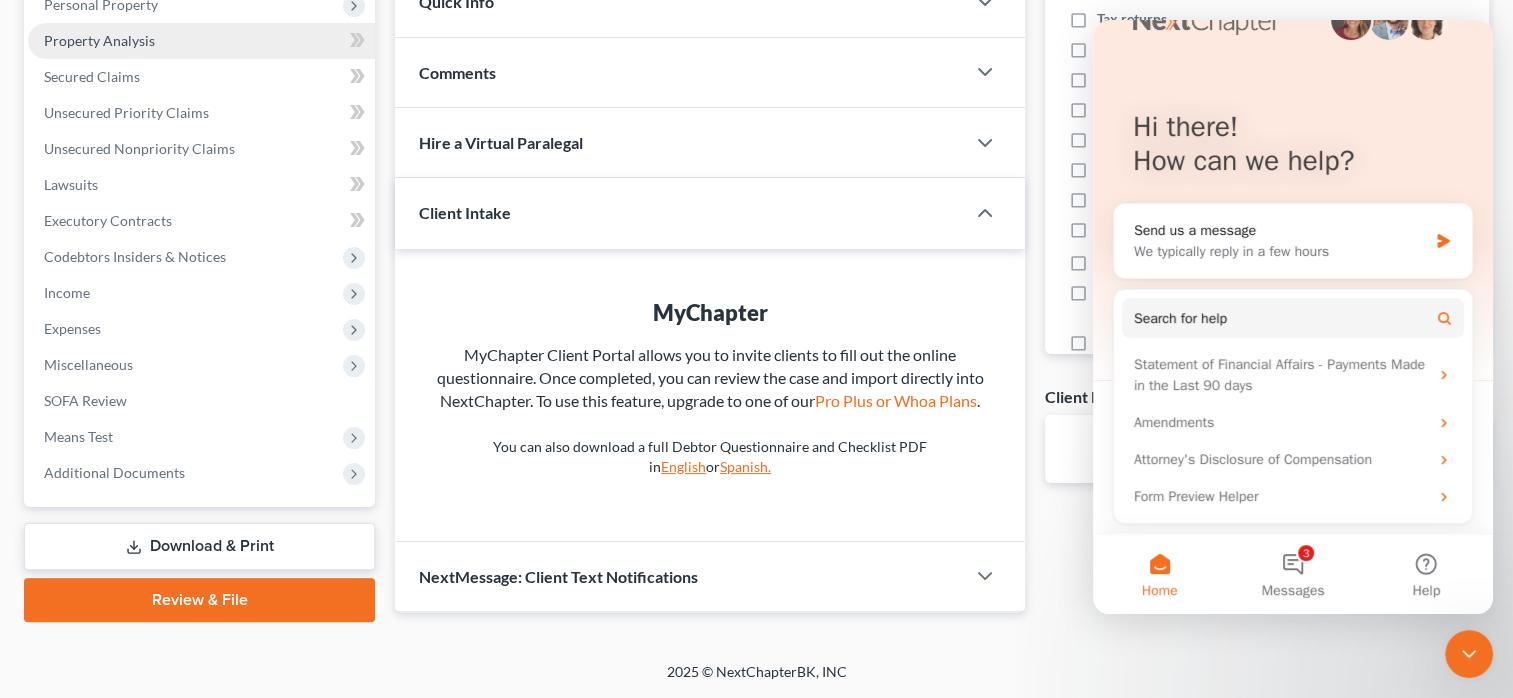 click on "Property Analysis" at bounding box center [201, 41] 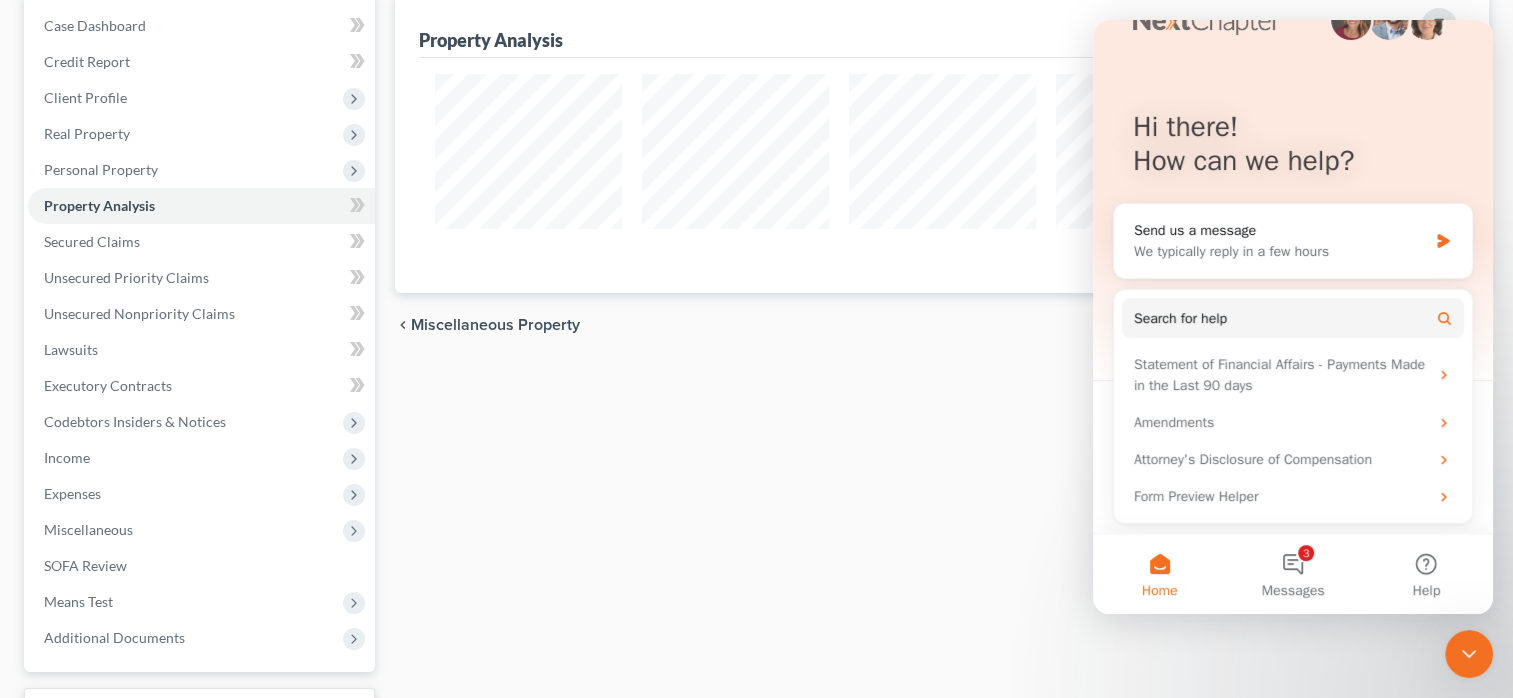 scroll, scrollTop: 88, scrollLeft: 0, axis: vertical 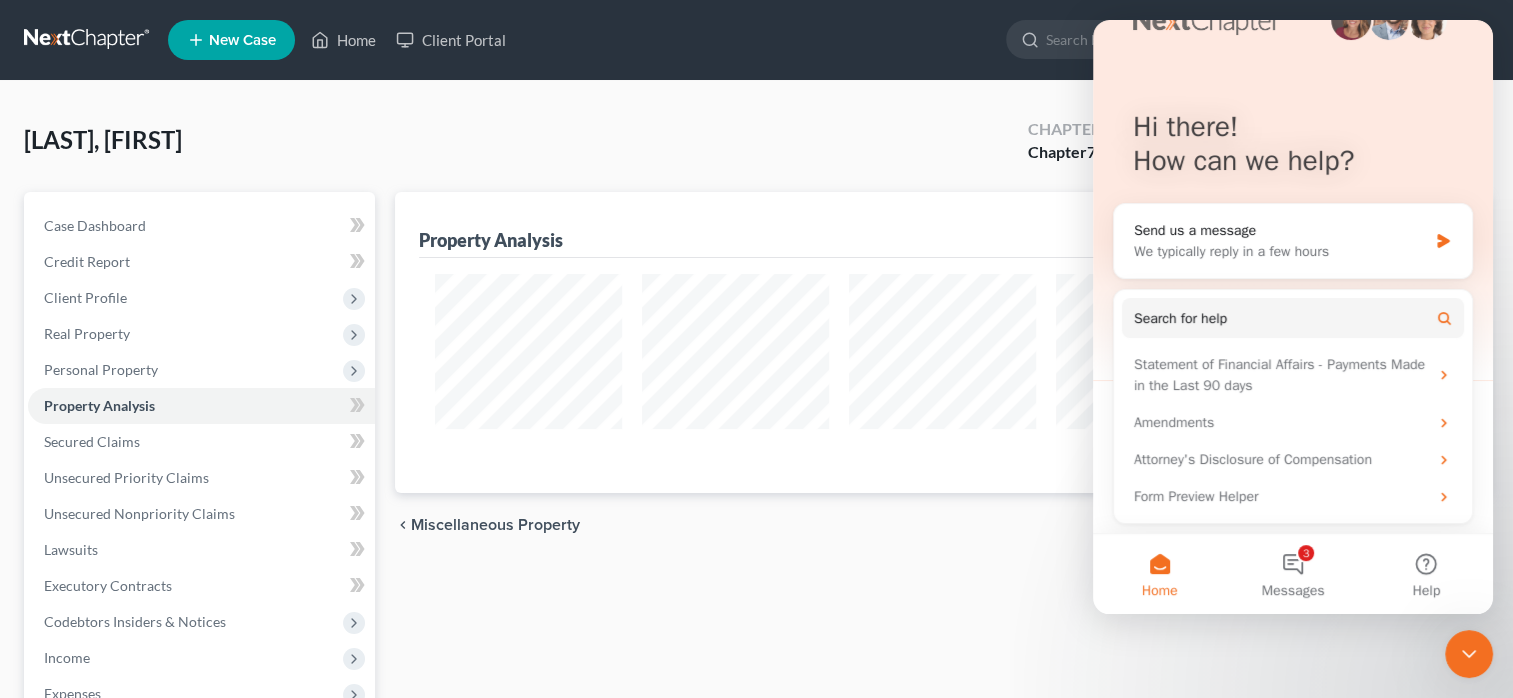 drag, startPoint x: 1487, startPoint y: 172, endPoint x: 2609, endPoint y: 268, distance: 1126.0995 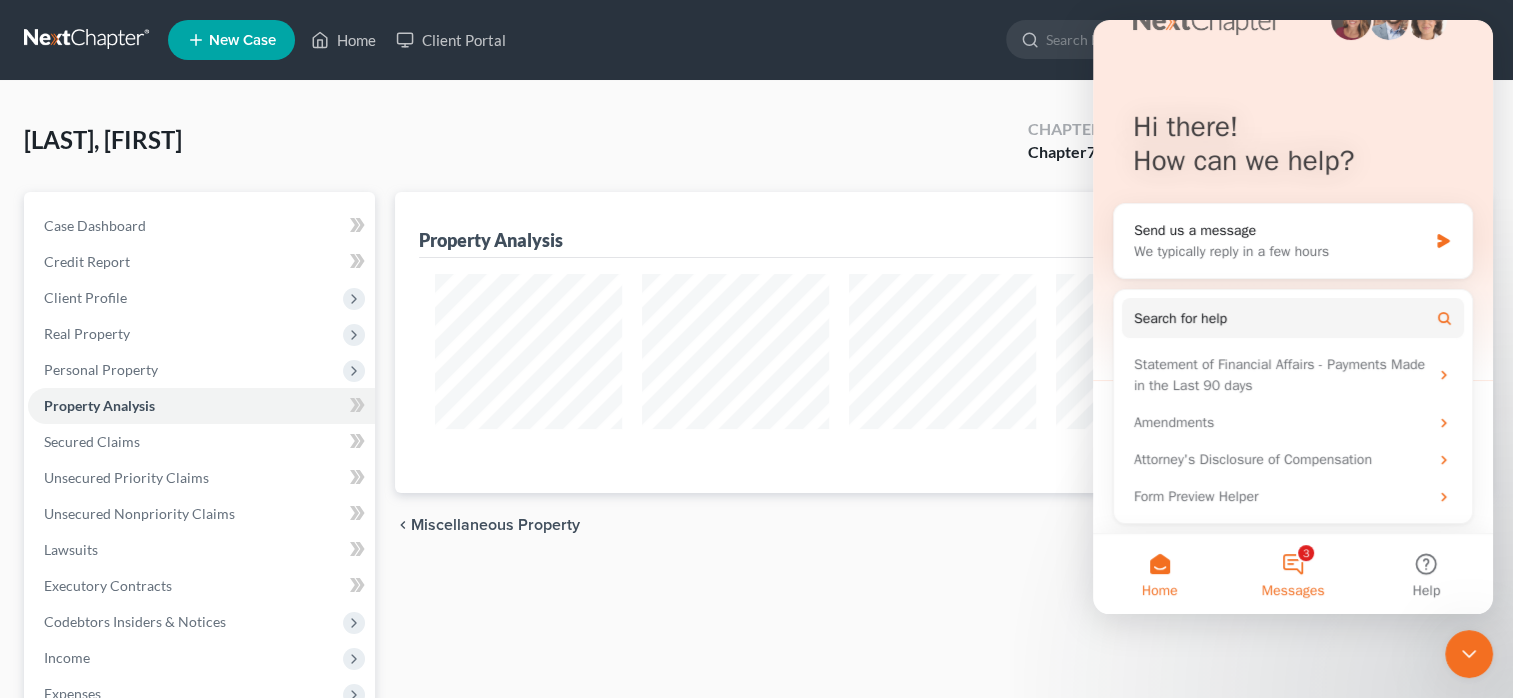 click on "3 Messages" at bounding box center (1292, 574) 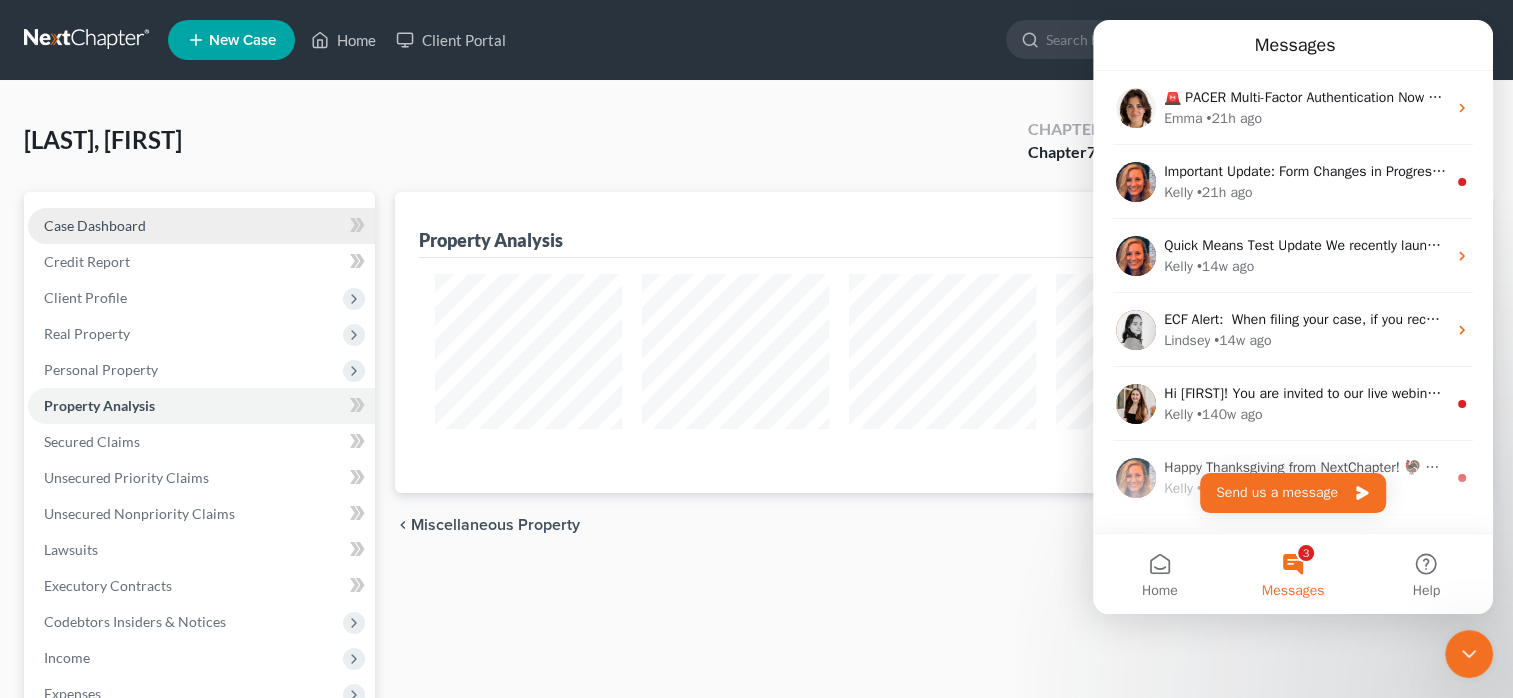 click on "Case Dashboard" at bounding box center (95, 225) 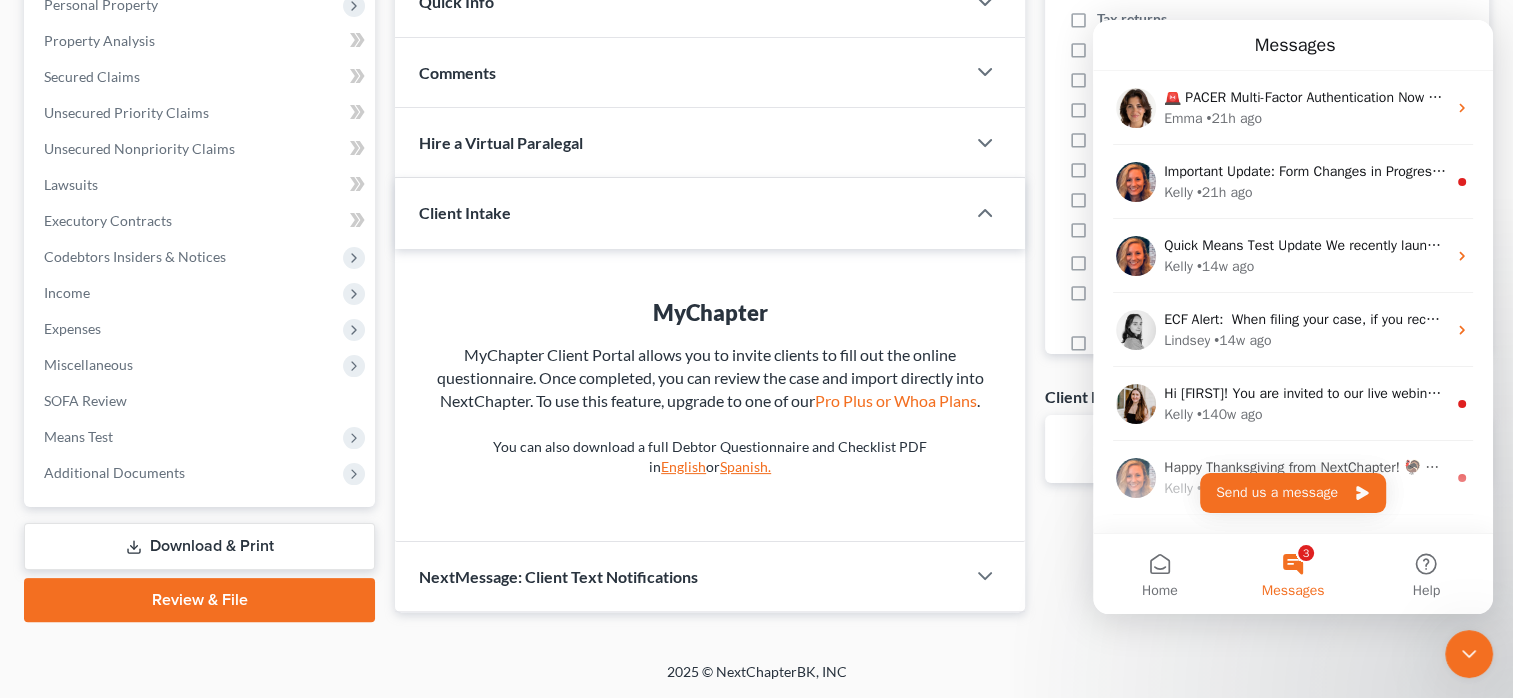 scroll, scrollTop: 375, scrollLeft: 0, axis: vertical 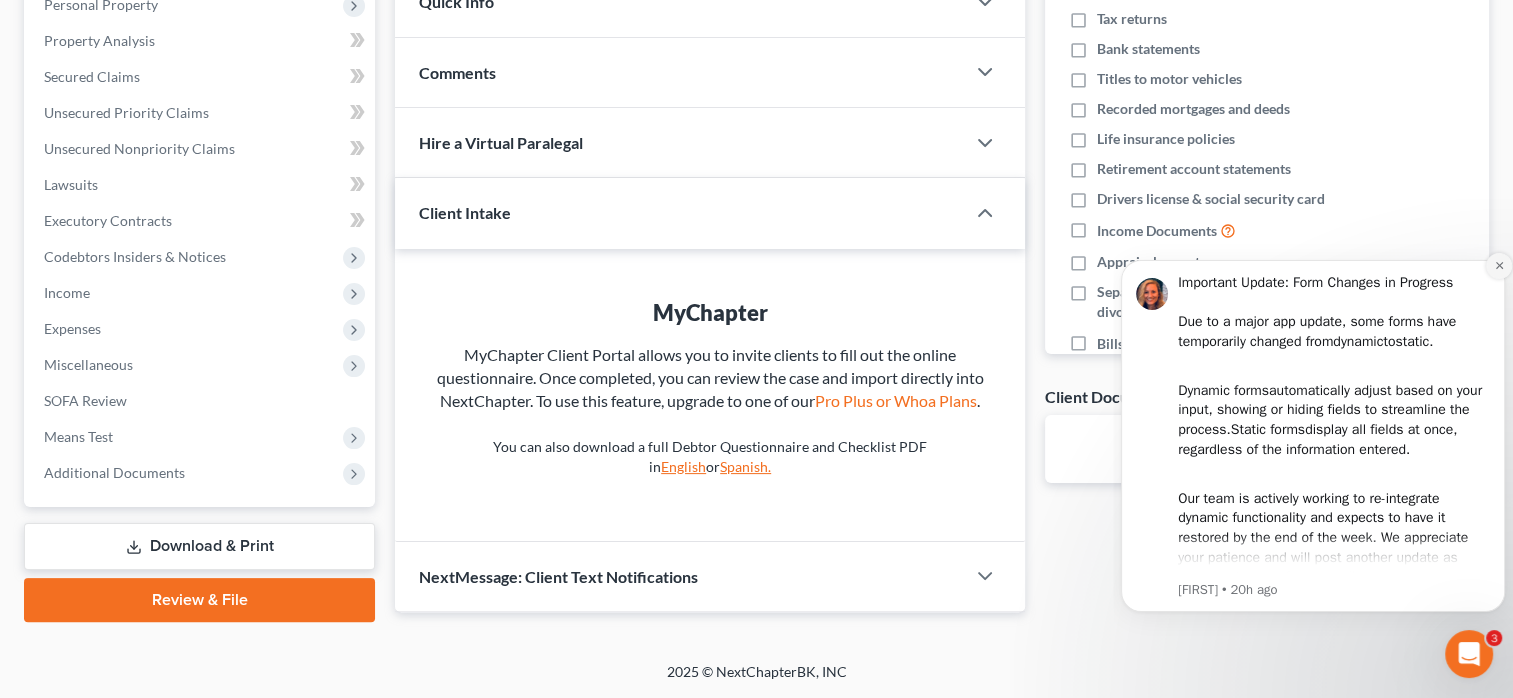 click 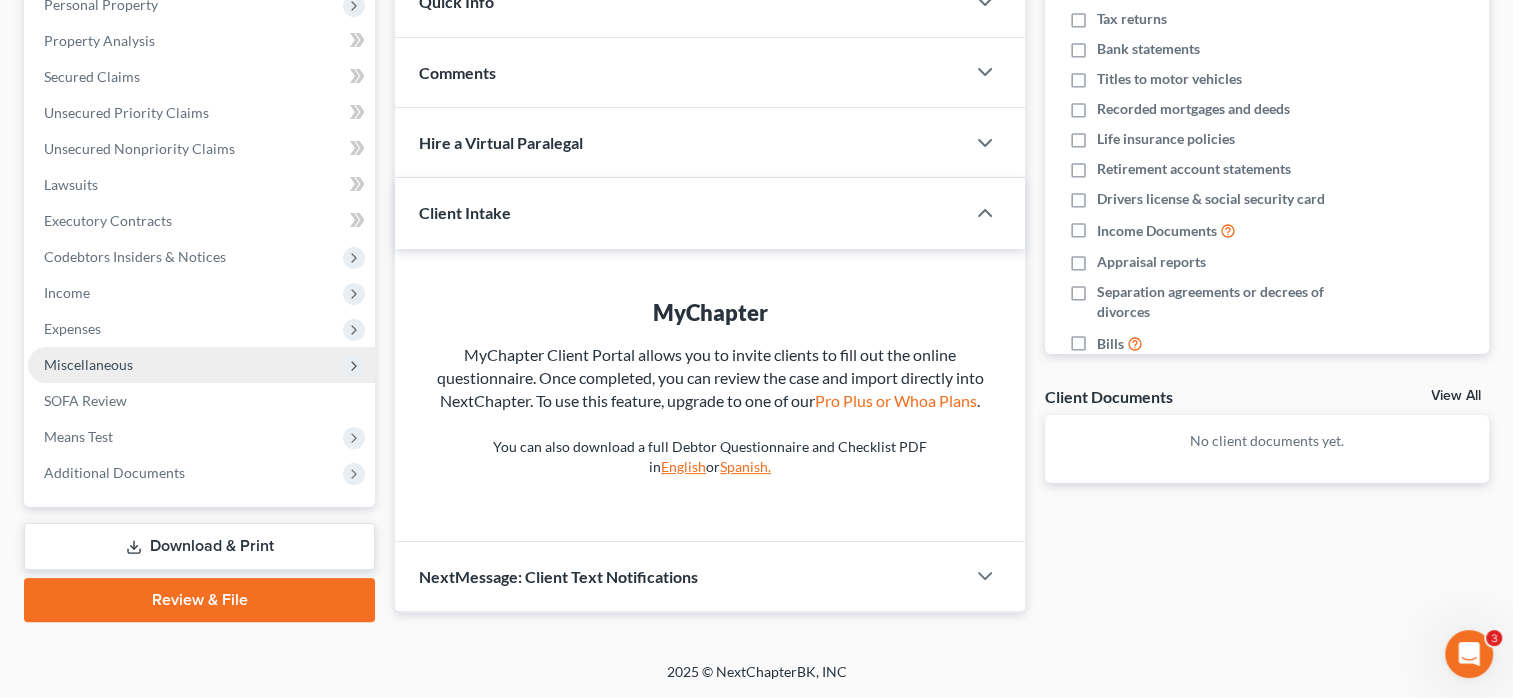 click on "Miscellaneous" at bounding box center (88, 364) 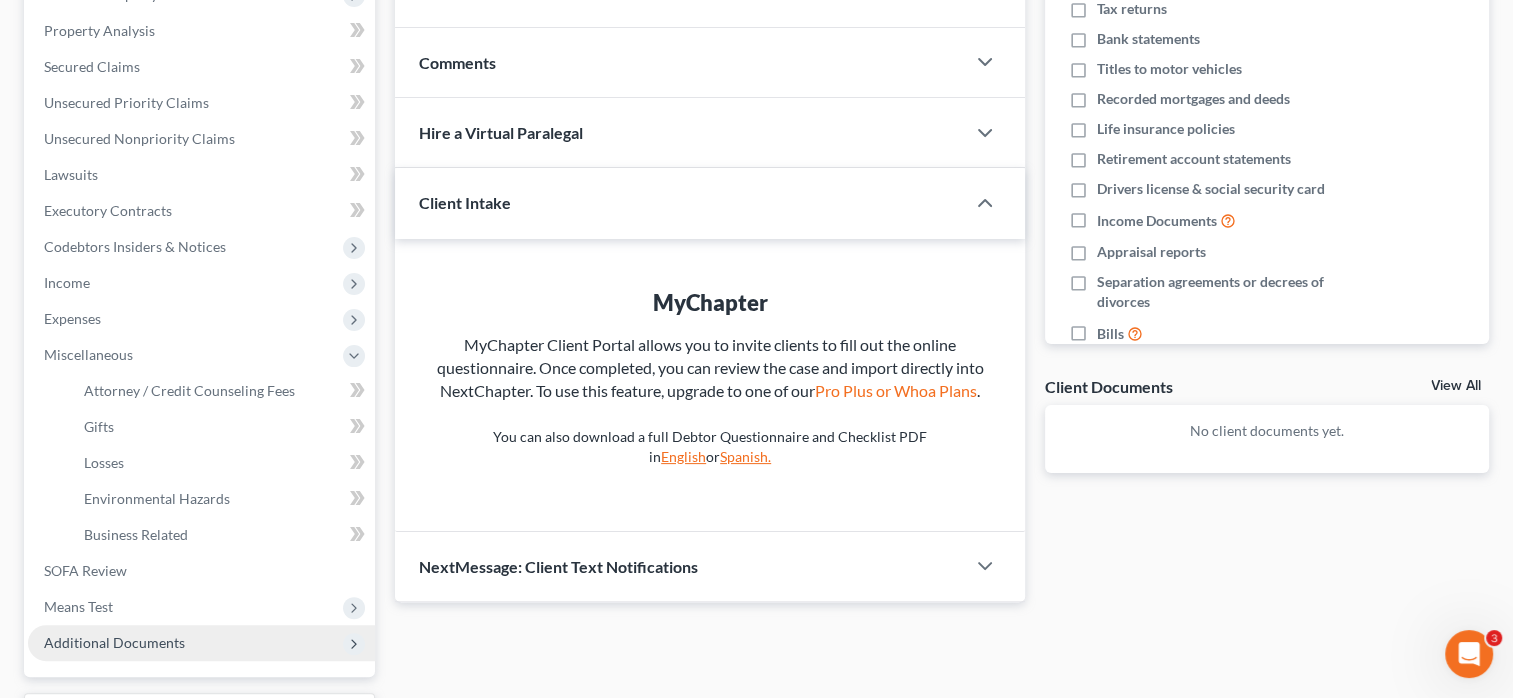 click on "Additional Documents" at bounding box center [114, 642] 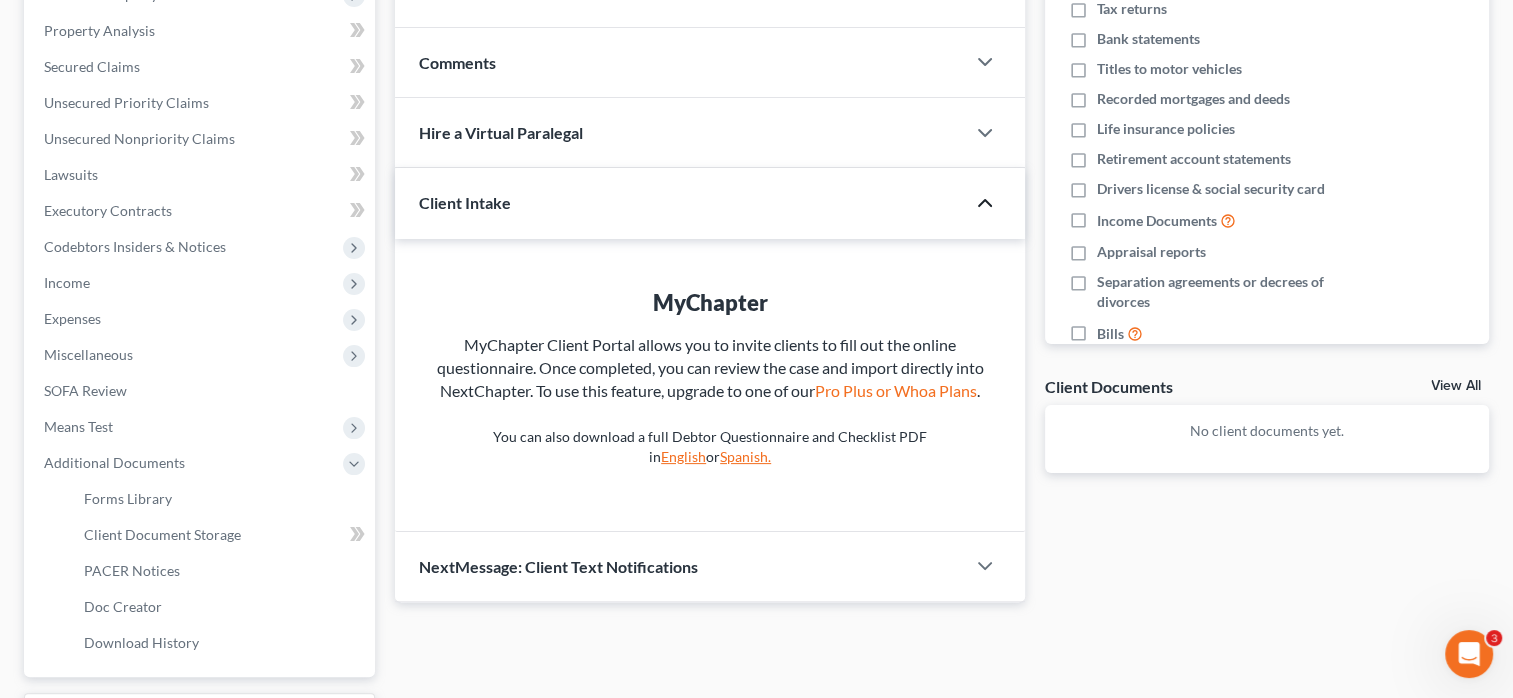 click 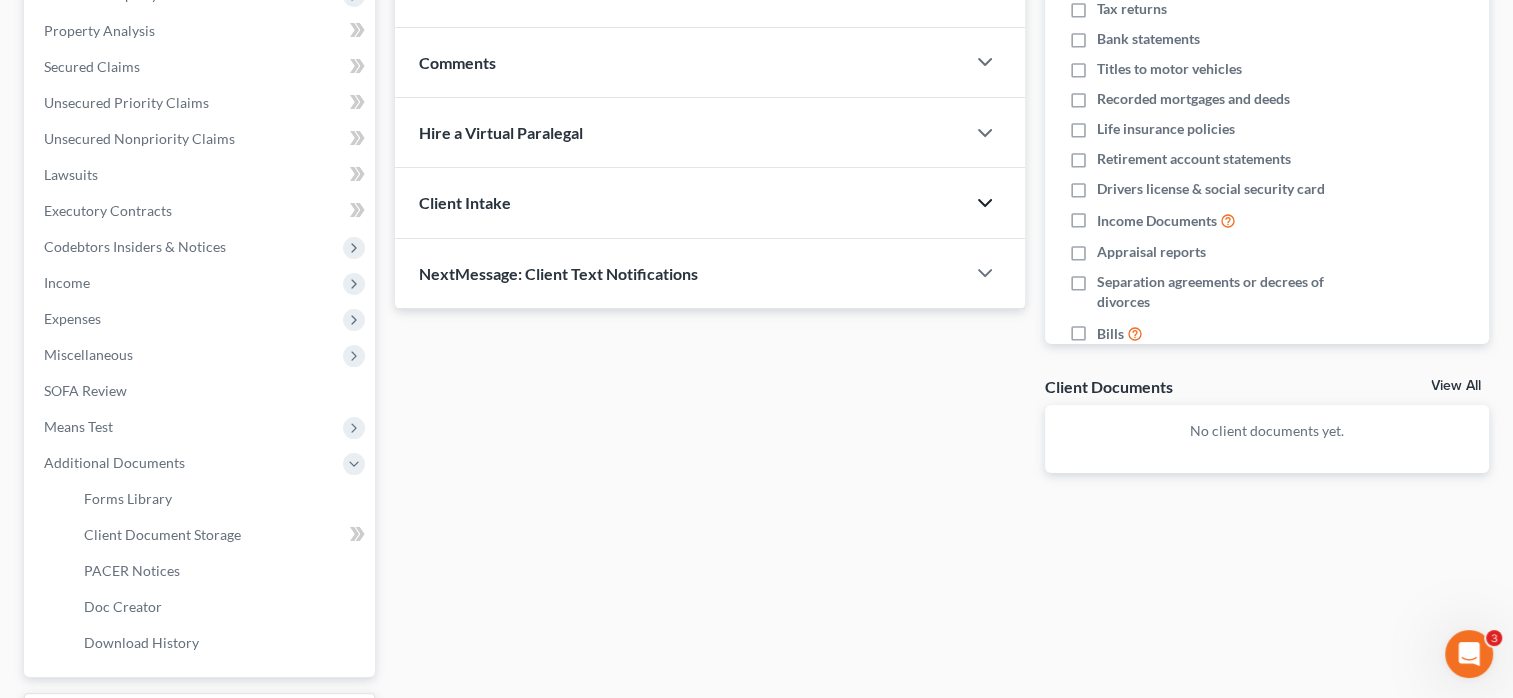 click on "Updates & News × Massachusetts District Notes Take a look at NextChapter's  District Notes   to see all available forms, plans, and filing options for your court as well as any updates that are coming soon!
Need Help Preparing and Filing this Case?  Simply click on the “Hire a Virtual Paralegal” option below! Contact
New Contact
Quick Info Status Discharged Dismissed Filed In Progress Lead Lost Lead Ready to File To Review Referral Source
Select Word Of Mouth Previous Clients Direct Mail Website Google Search Modern Attorney Other (specify)
Signing Date
None
close
Date
Time
chevron_left
August [YEAR]
chevron_right
Su M Tu W Th F Sa
27 28 29 30 31 1 2
3 4 5 6 7 8 9
10 11 12 13 14 15 16
17 18 19 20 21 22 1" at bounding box center [710, 161] 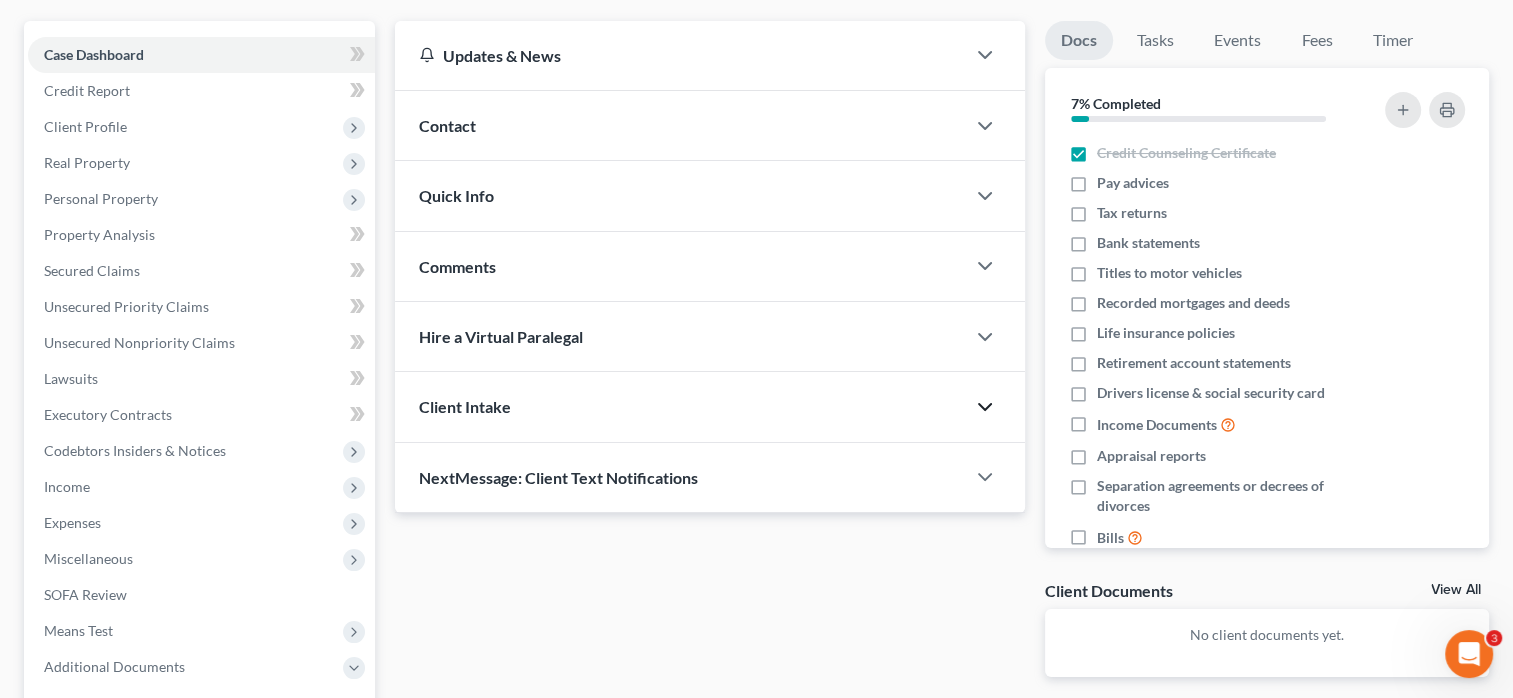 scroll, scrollTop: 0, scrollLeft: 0, axis: both 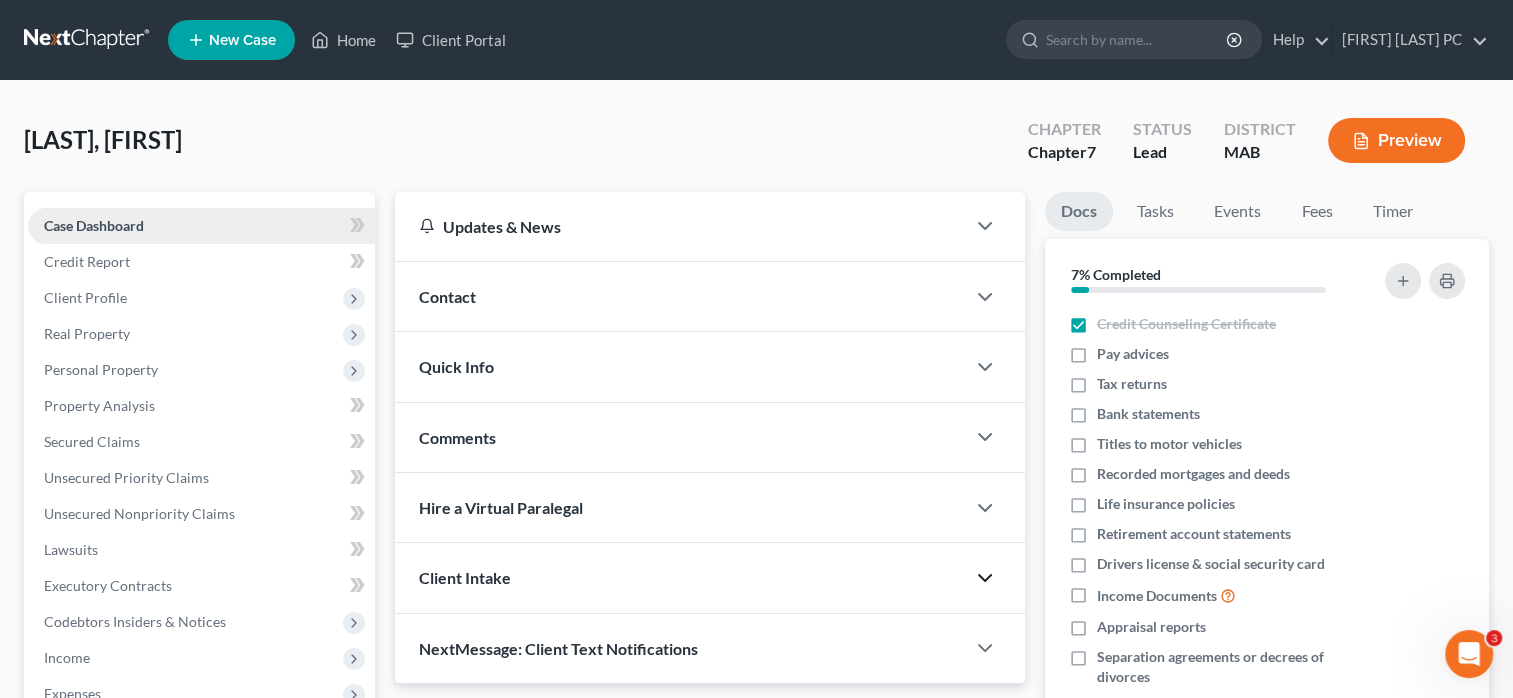 click on "Case Dashboard" at bounding box center (201, 226) 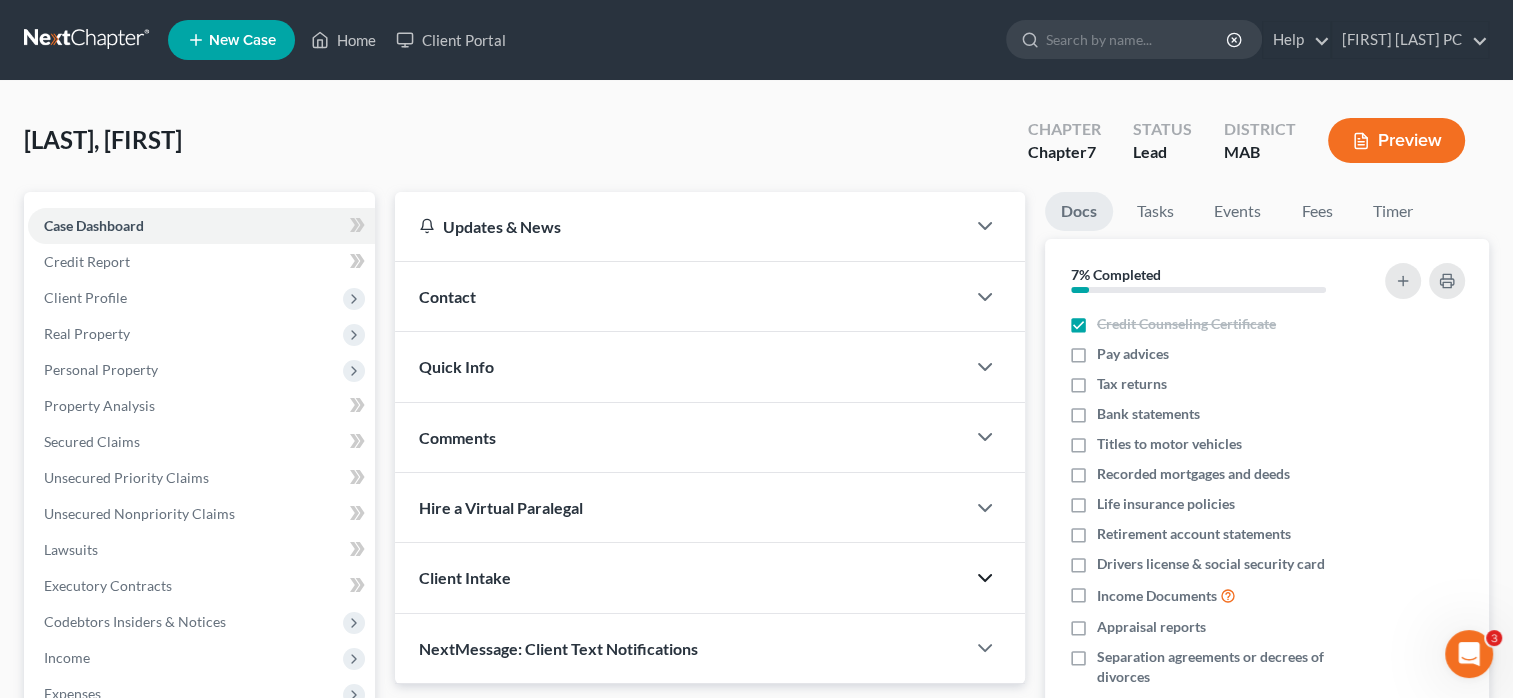 click on "Preview" at bounding box center (1396, 140) 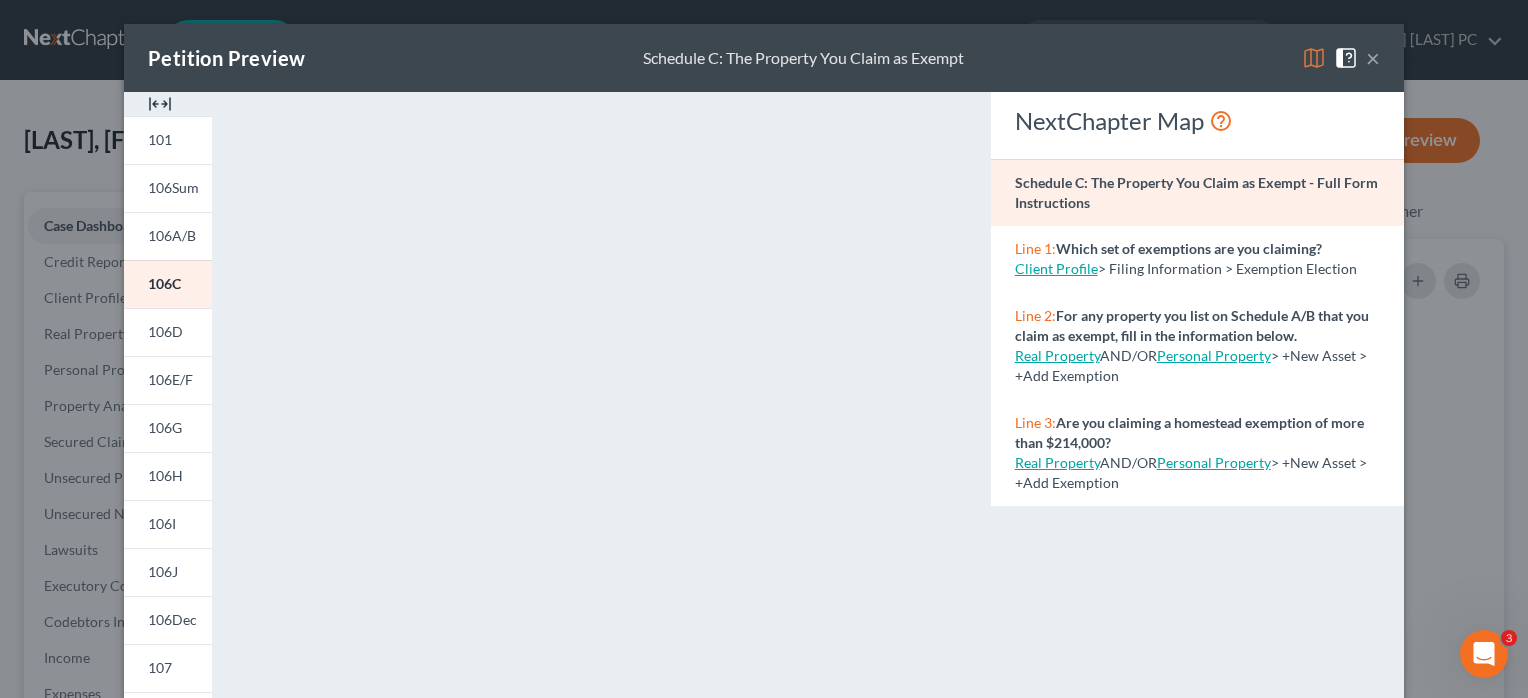 click on "×" at bounding box center [1373, 58] 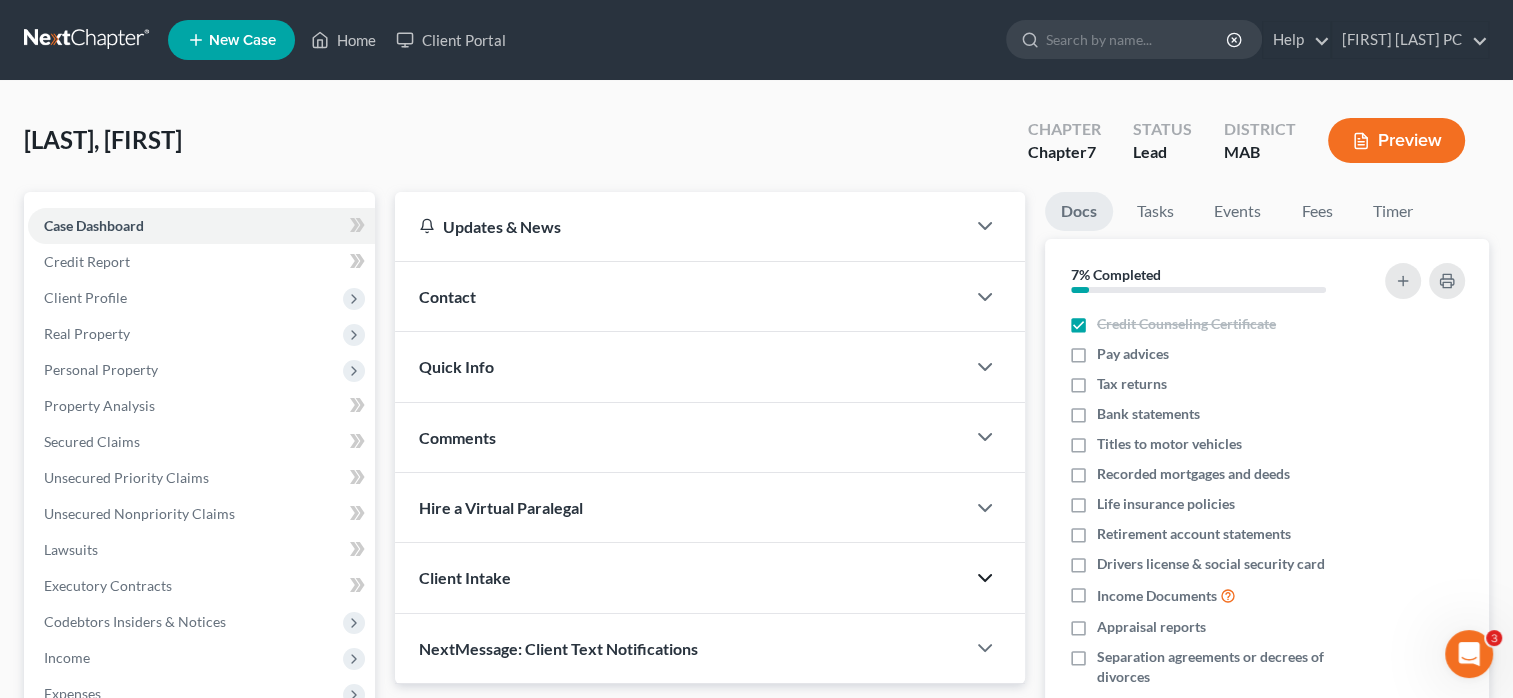 click on "Client Intake" at bounding box center [680, 577] 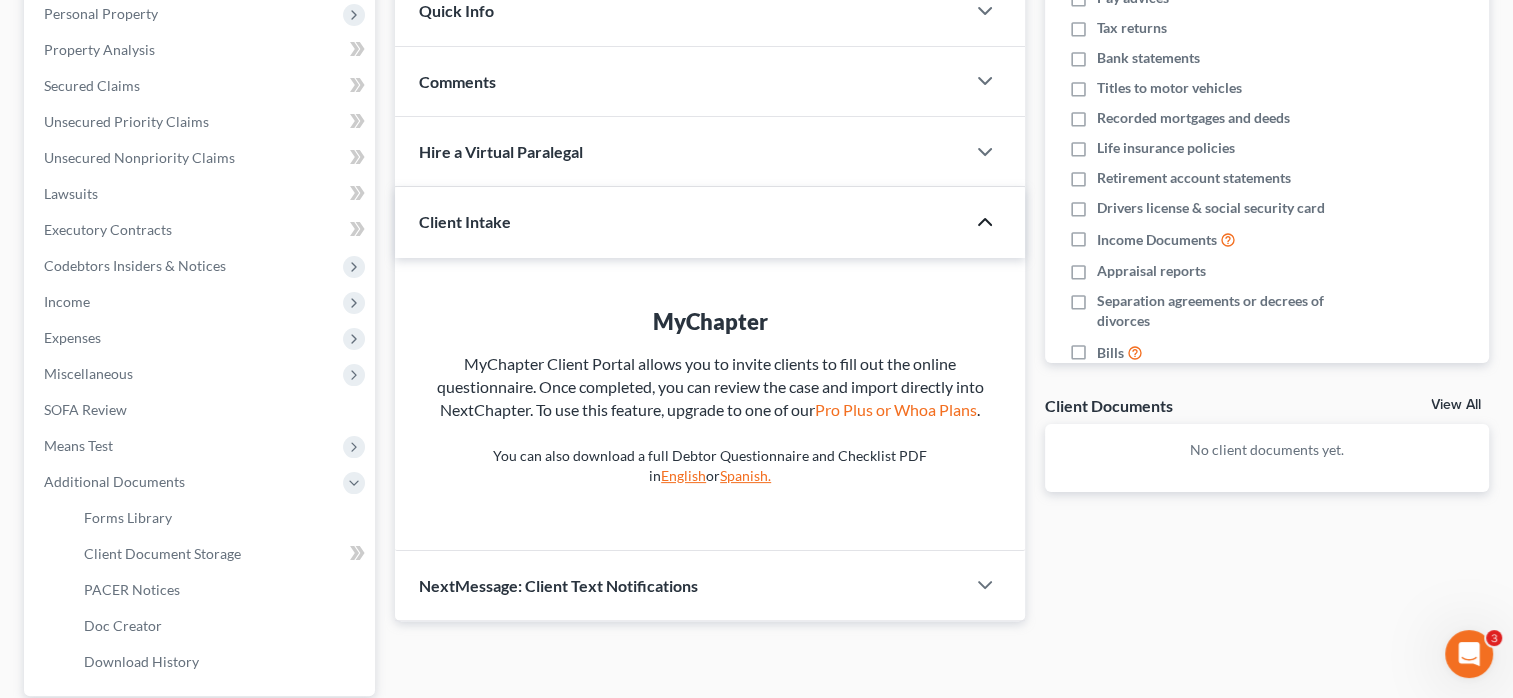 scroll, scrollTop: 363, scrollLeft: 0, axis: vertical 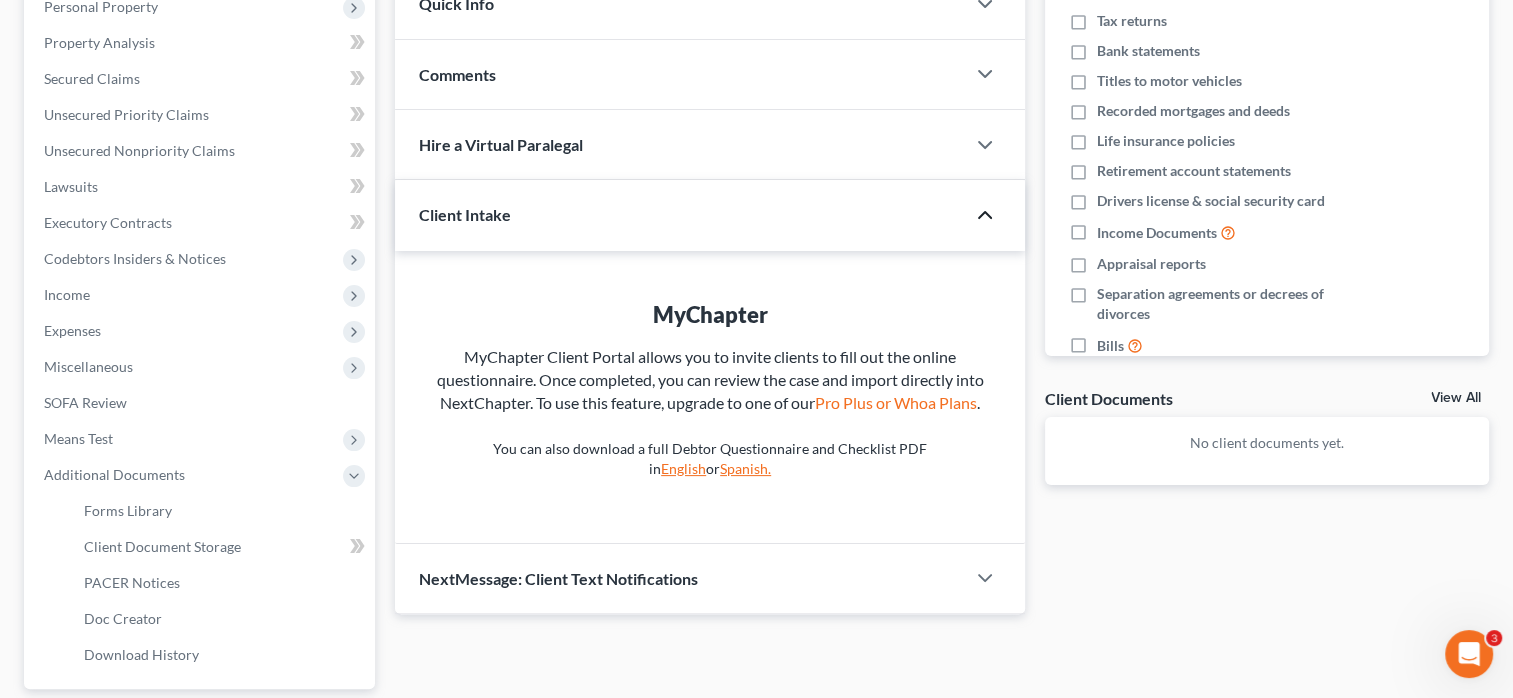 click 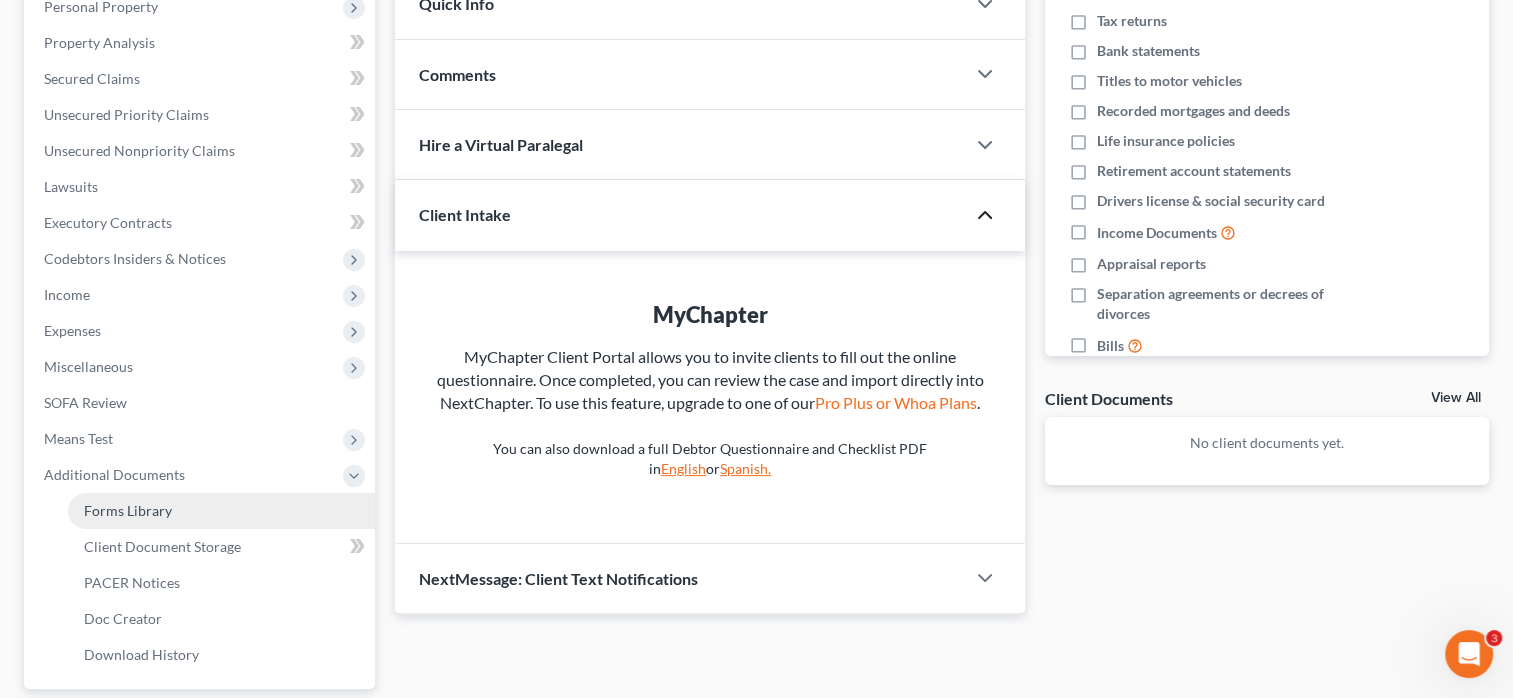 click on "Forms Library" at bounding box center [128, 510] 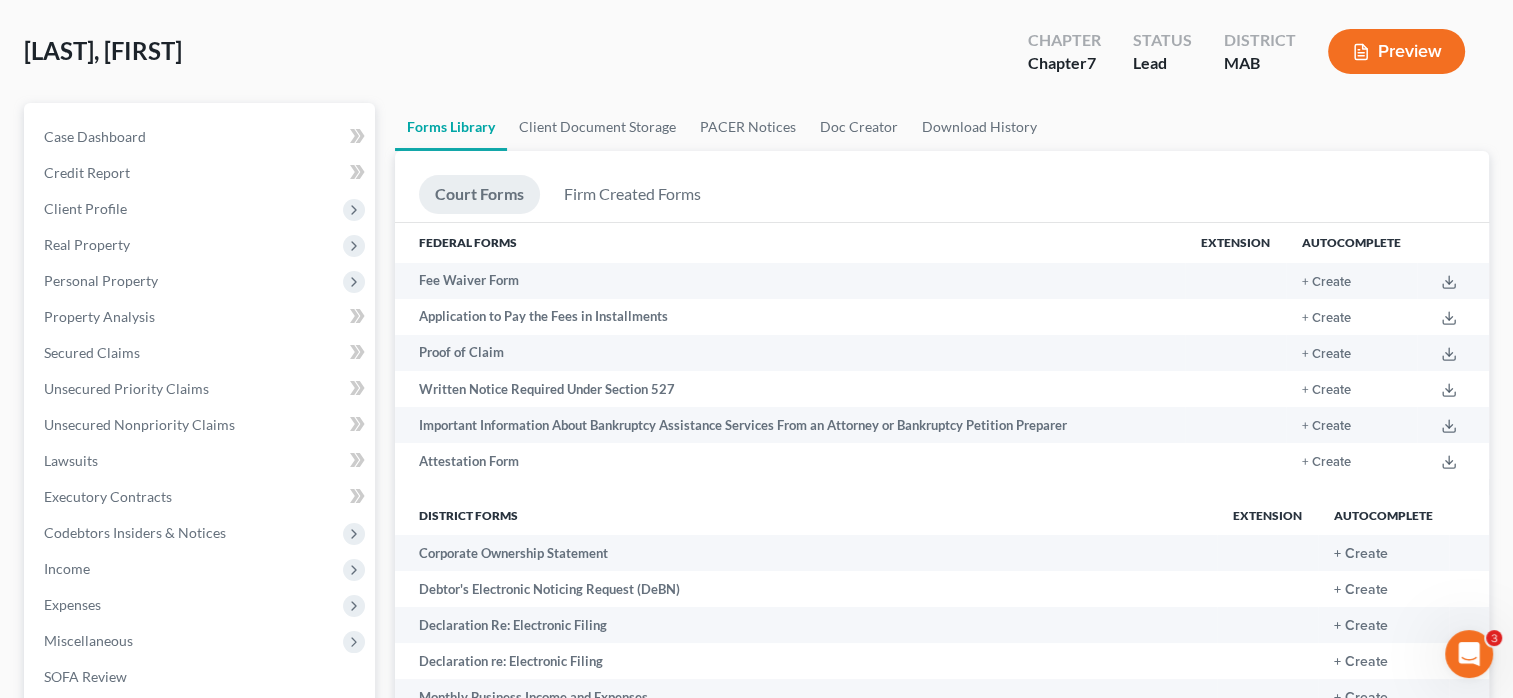 scroll, scrollTop: 0, scrollLeft: 0, axis: both 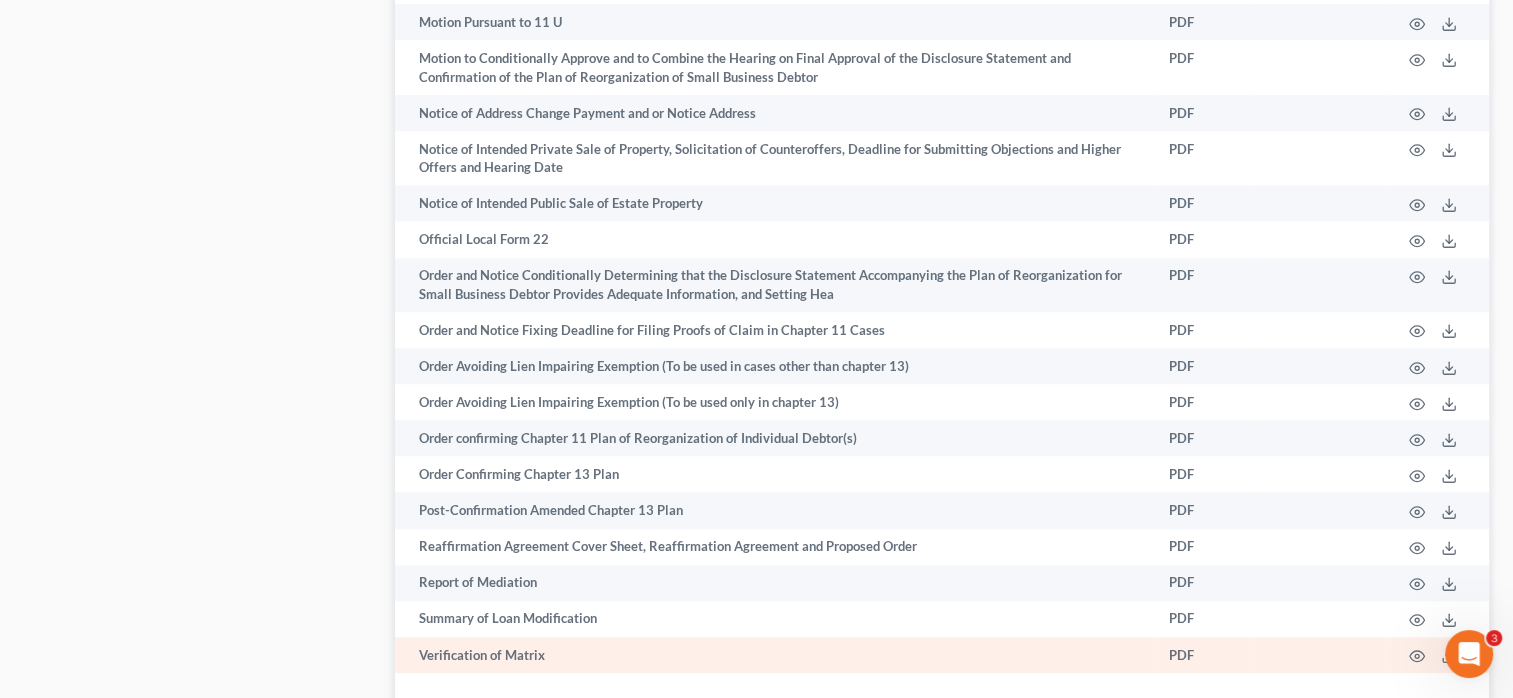 click on "PDF" at bounding box center (1203, 655) 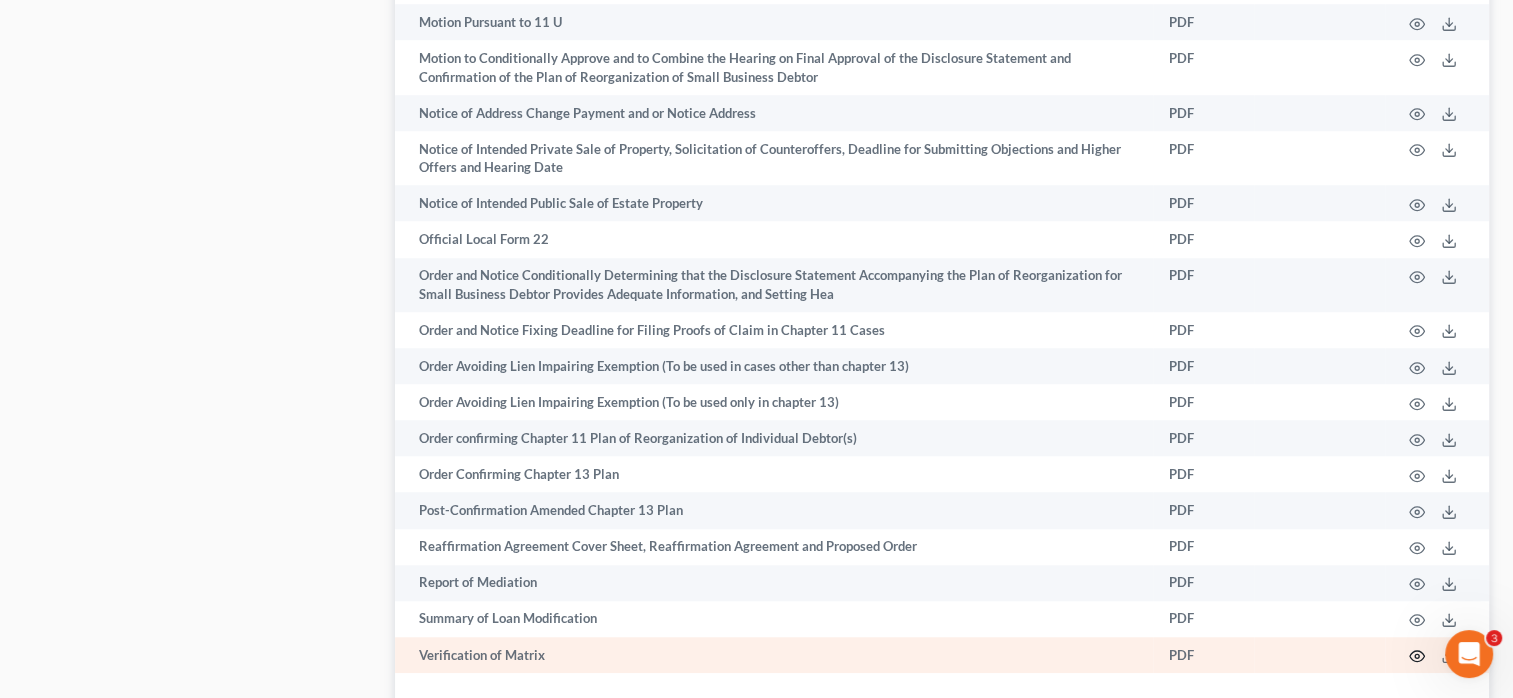 click 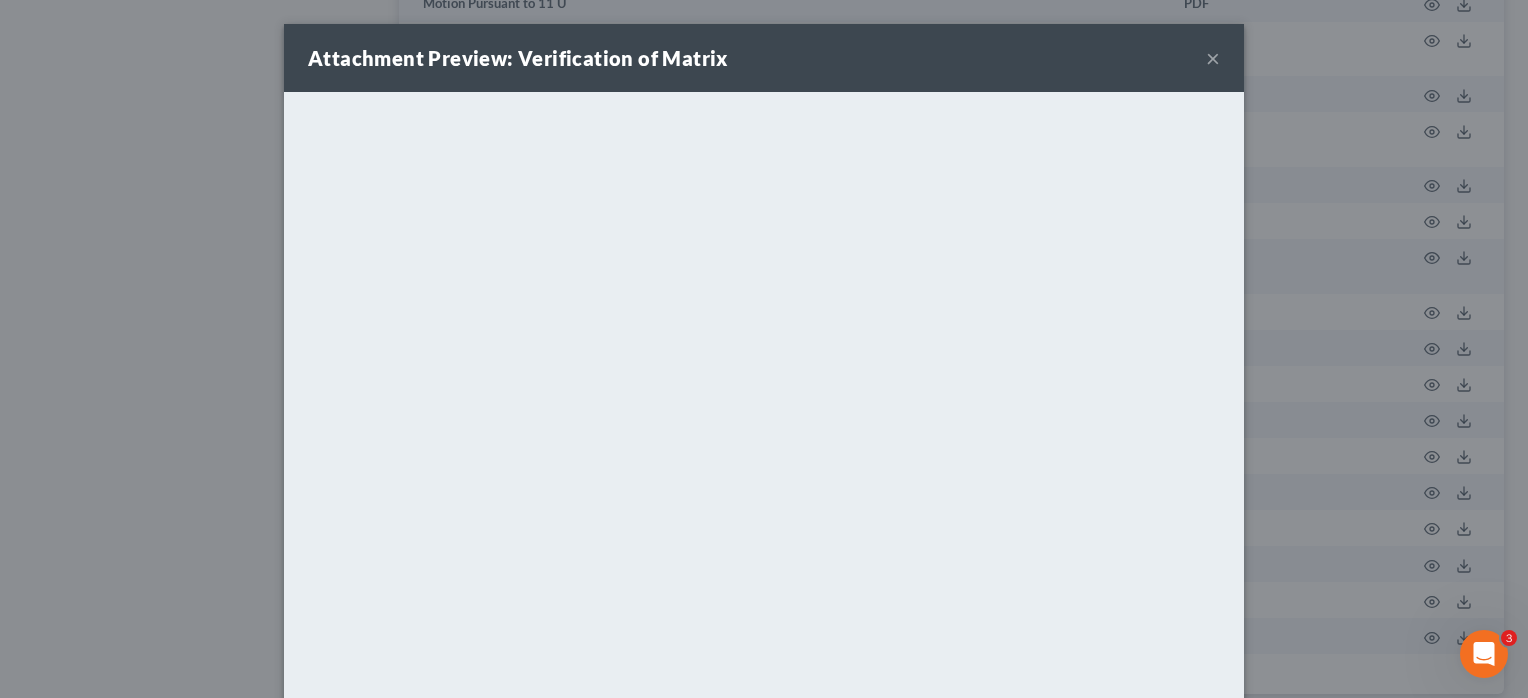 click on "×" at bounding box center (1213, 58) 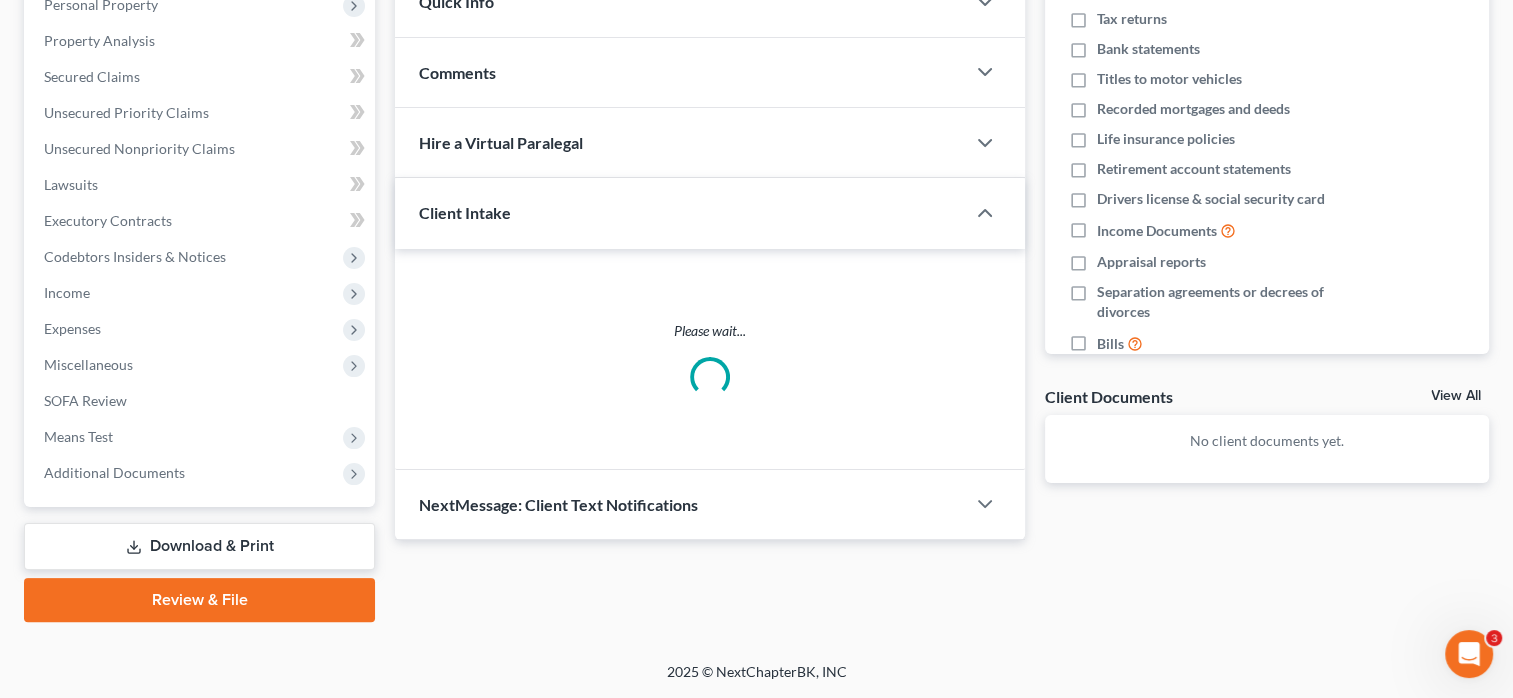 scroll, scrollTop: 363, scrollLeft: 0, axis: vertical 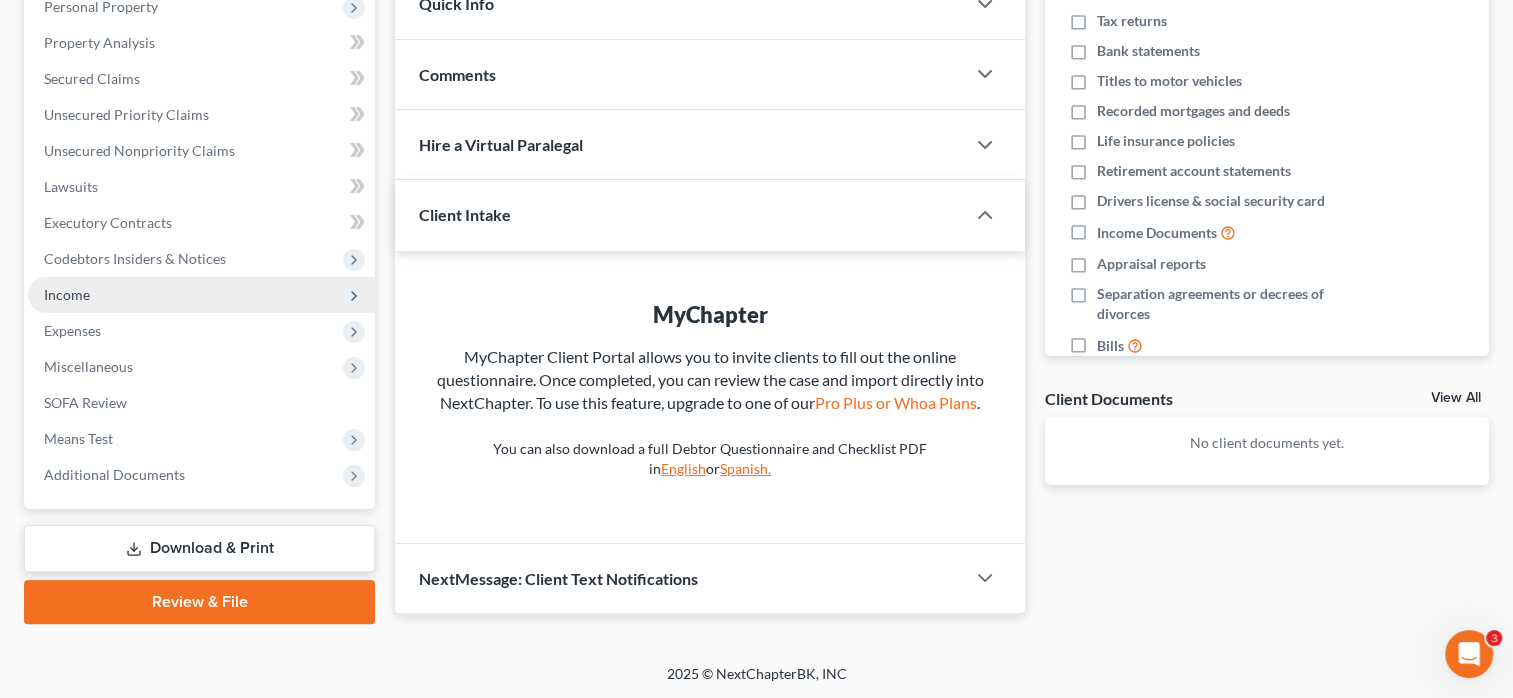 click on "Income" at bounding box center (67, 294) 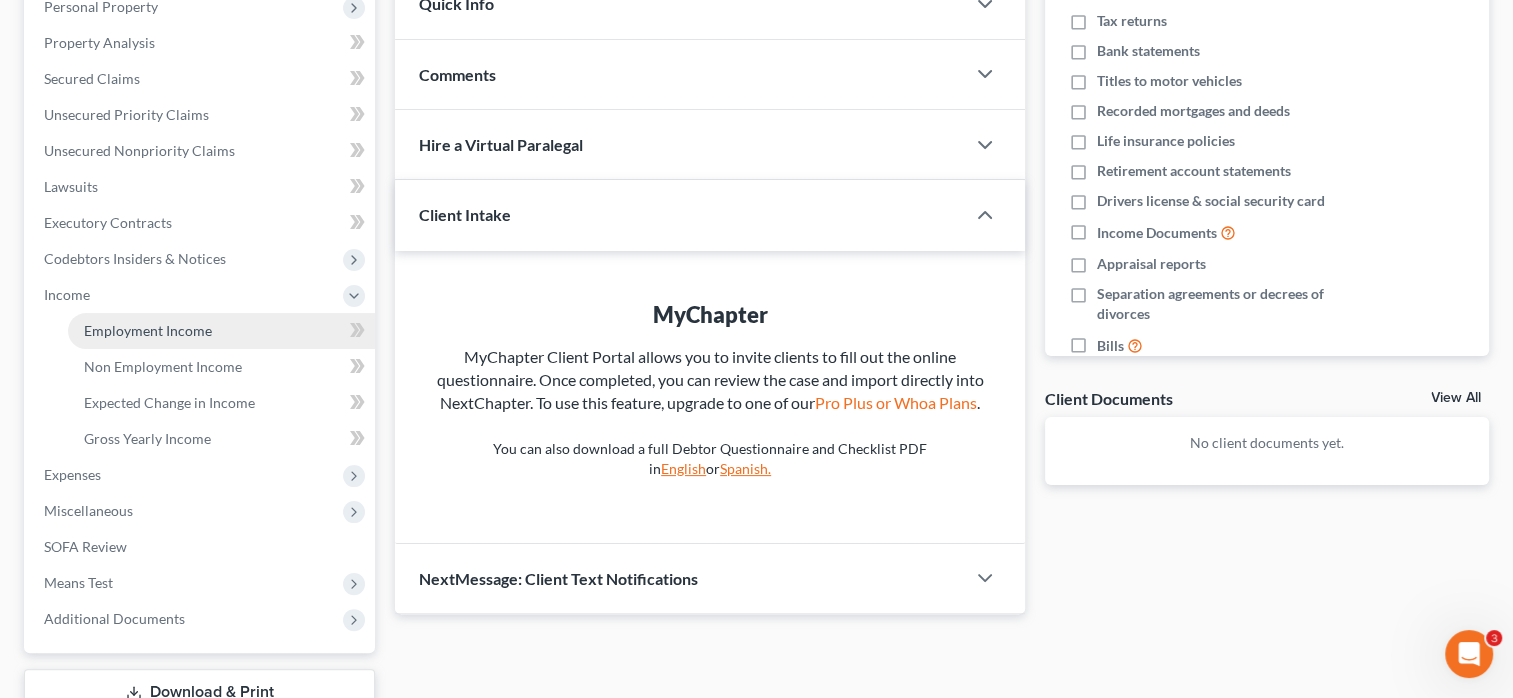 click on "Employment Income" at bounding box center [148, 330] 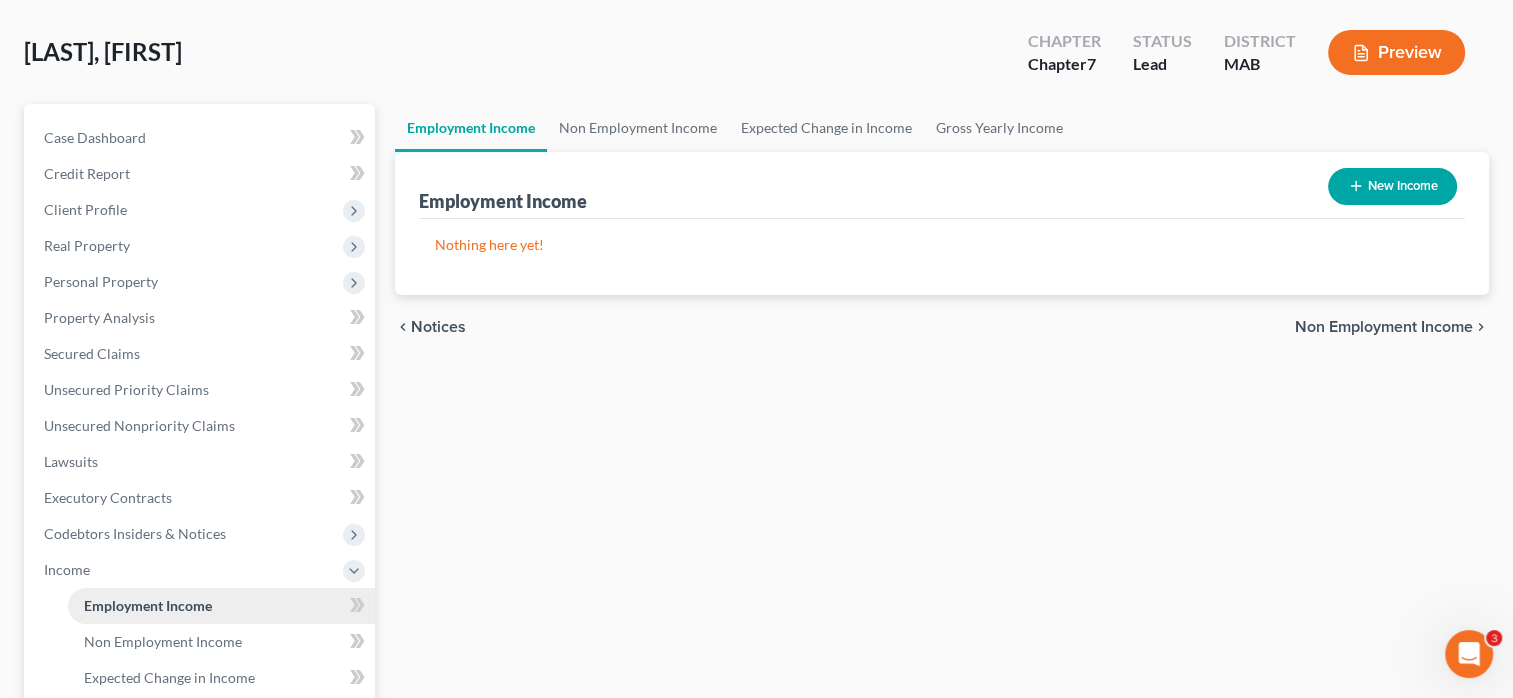 scroll, scrollTop: 0, scrollLeft: 0, axis: both 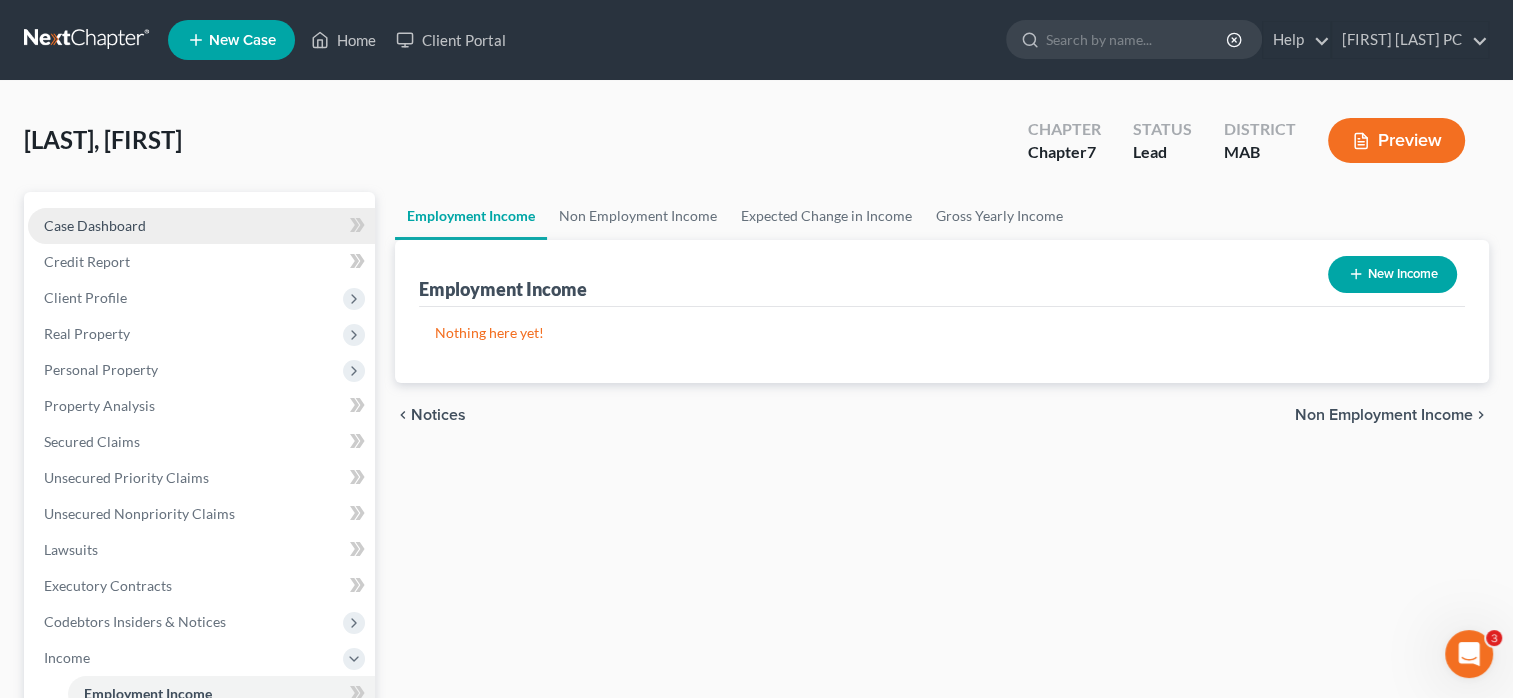 click on "Case Dashboard" at bounding box center [95, 225] 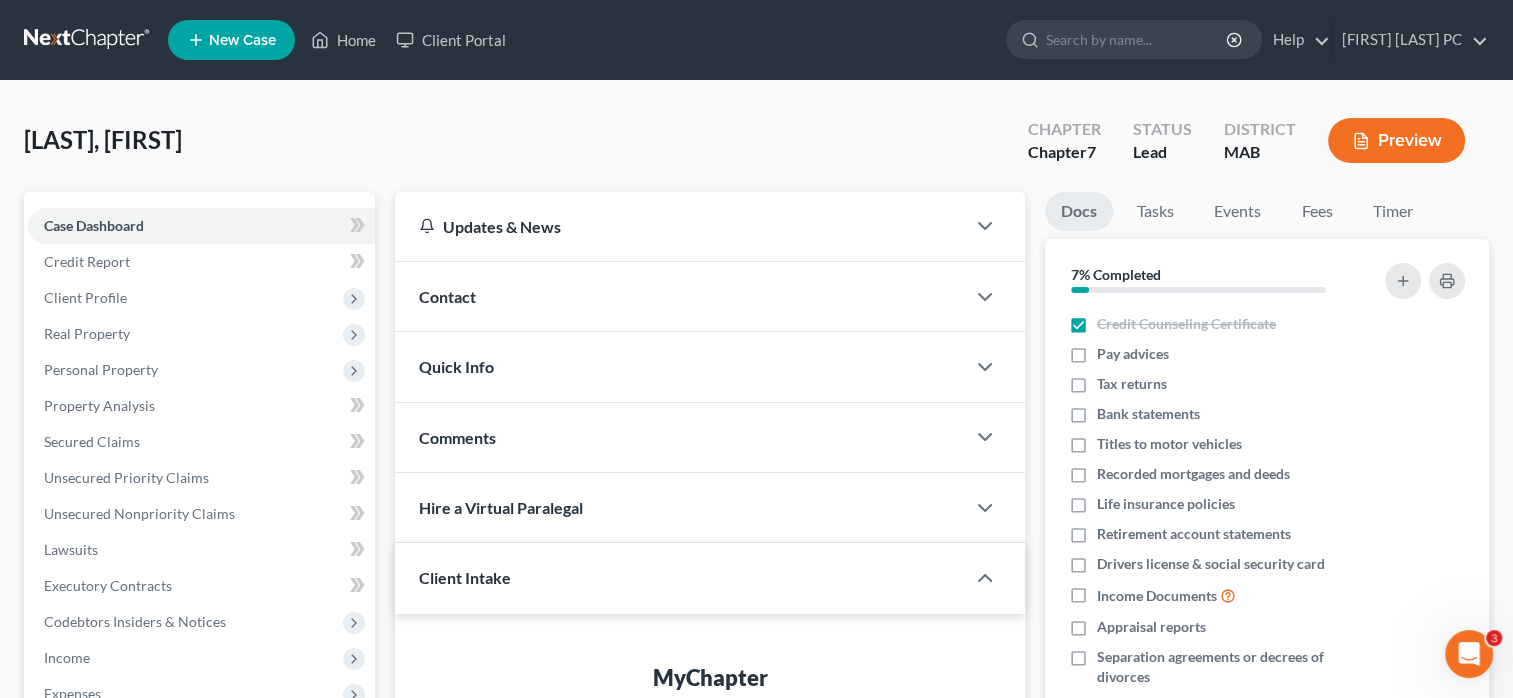 click on "Contact" at bounding box center (447, 296) 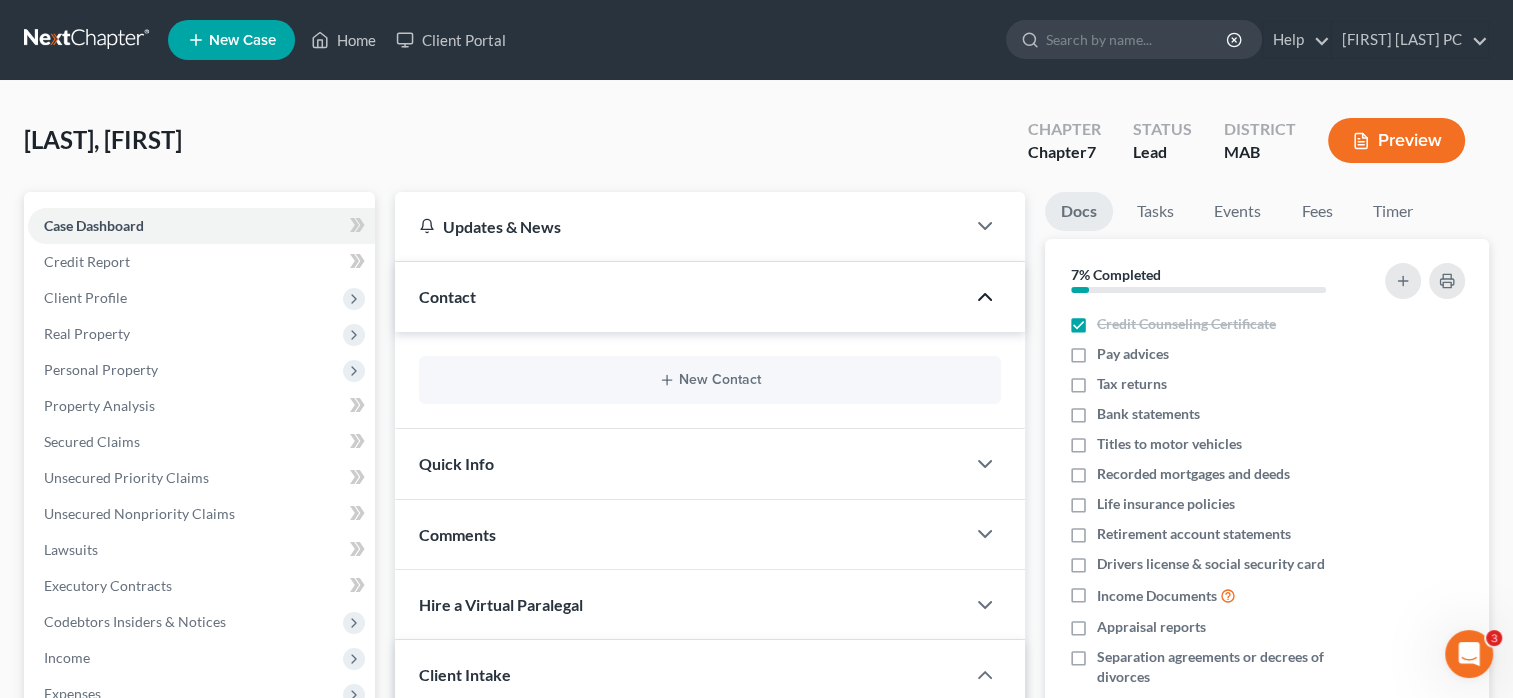 click 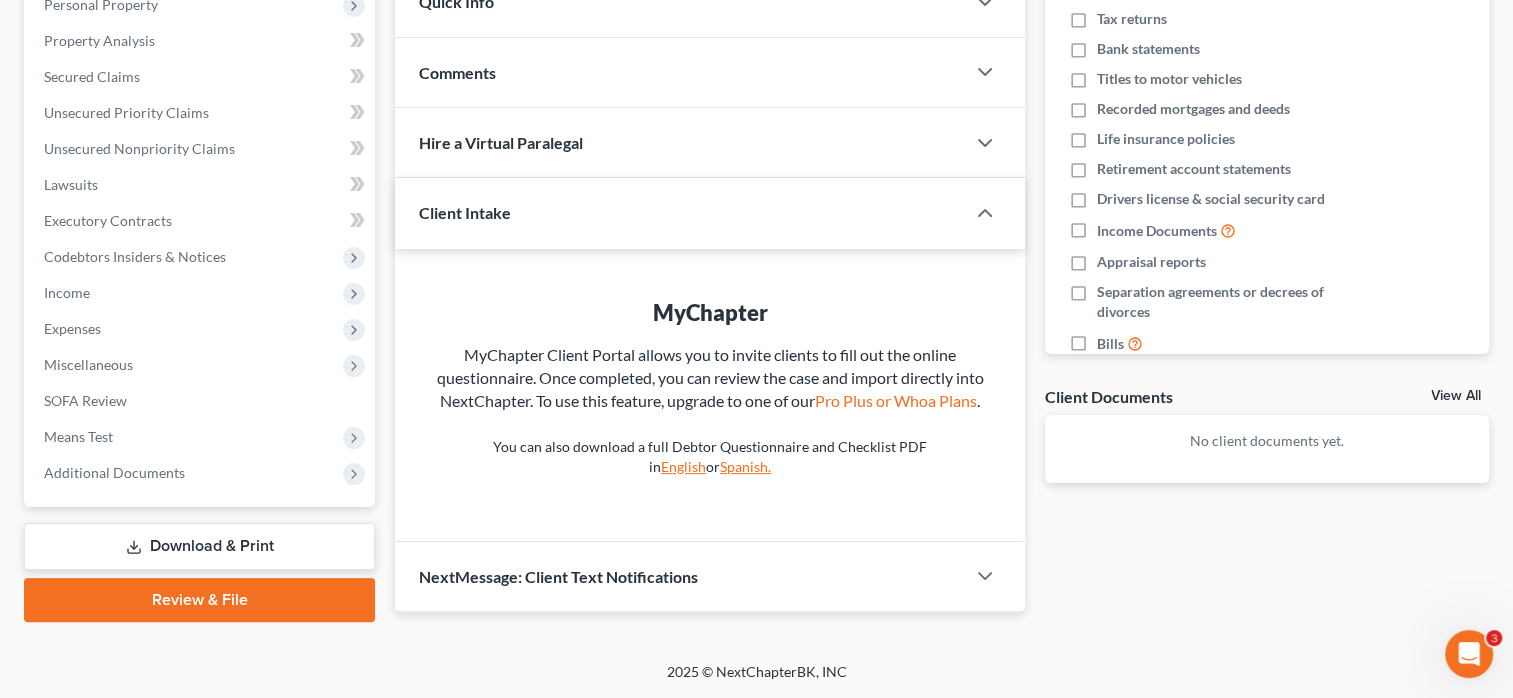 scroll, scrollTop: 372, scrollLeft: 0, axis: vertical 